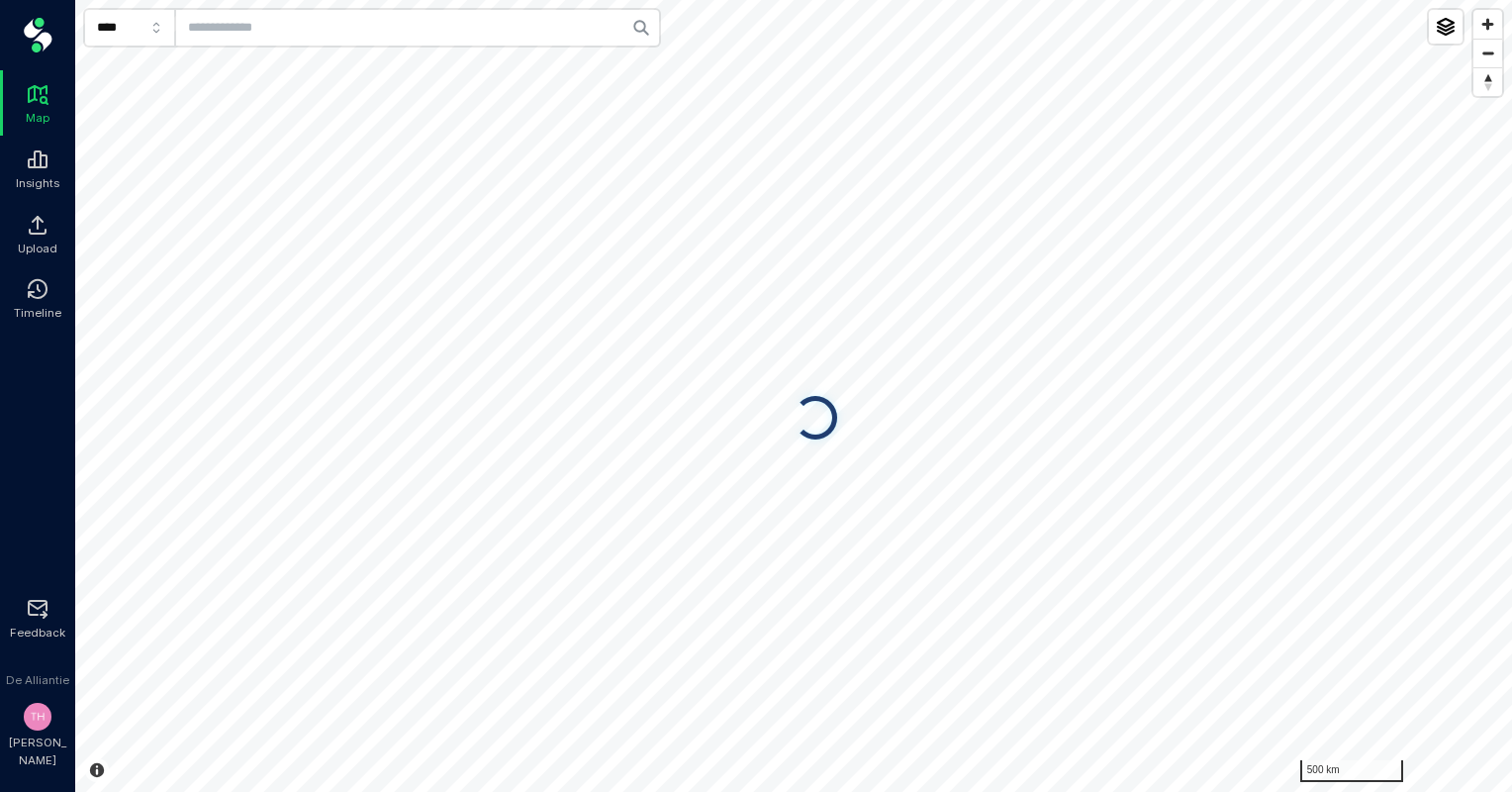 scroll, scrollTop: 0, scrollLeft: 0, axis: both 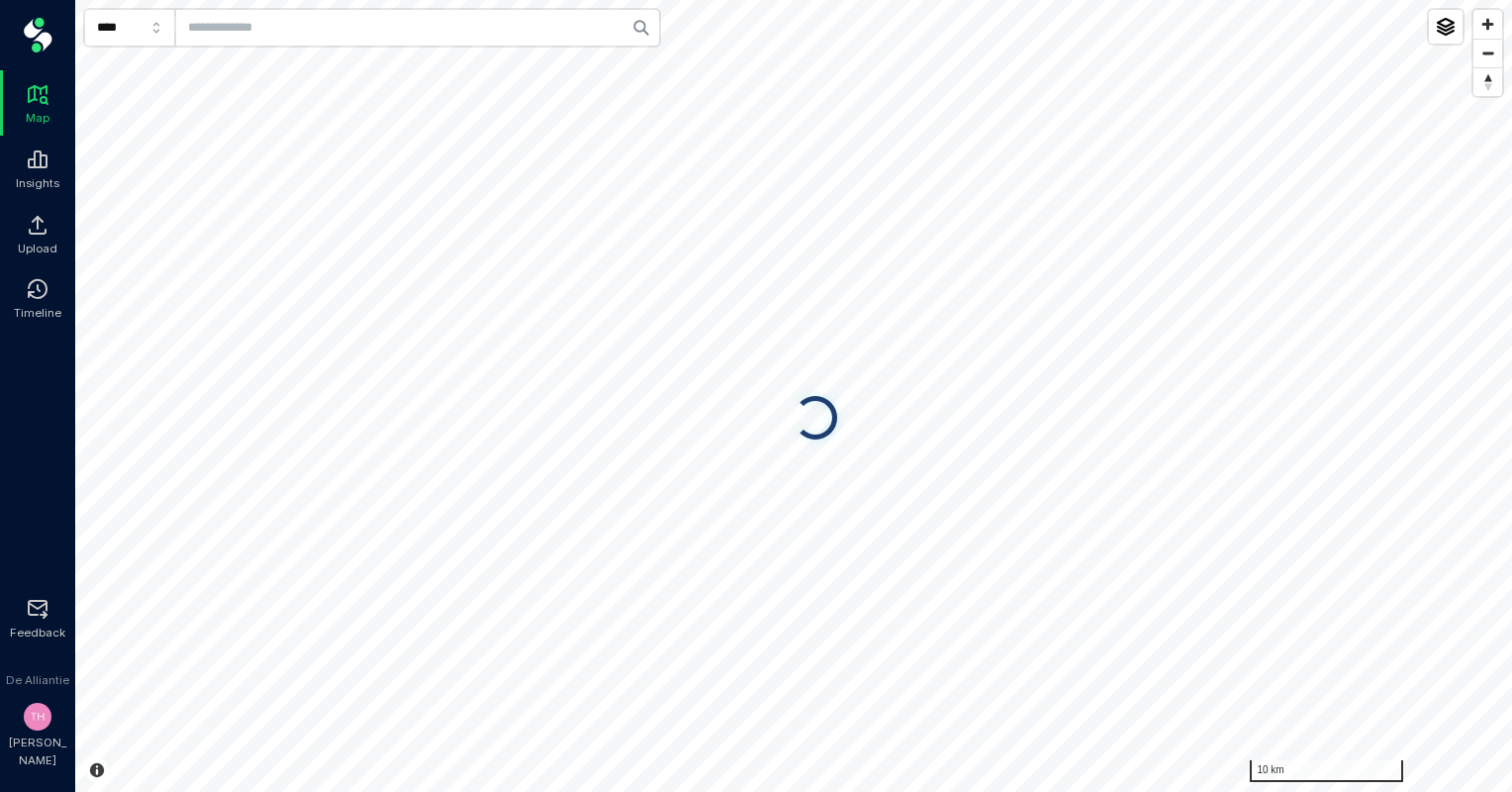 click at bounding box center (418, 28) 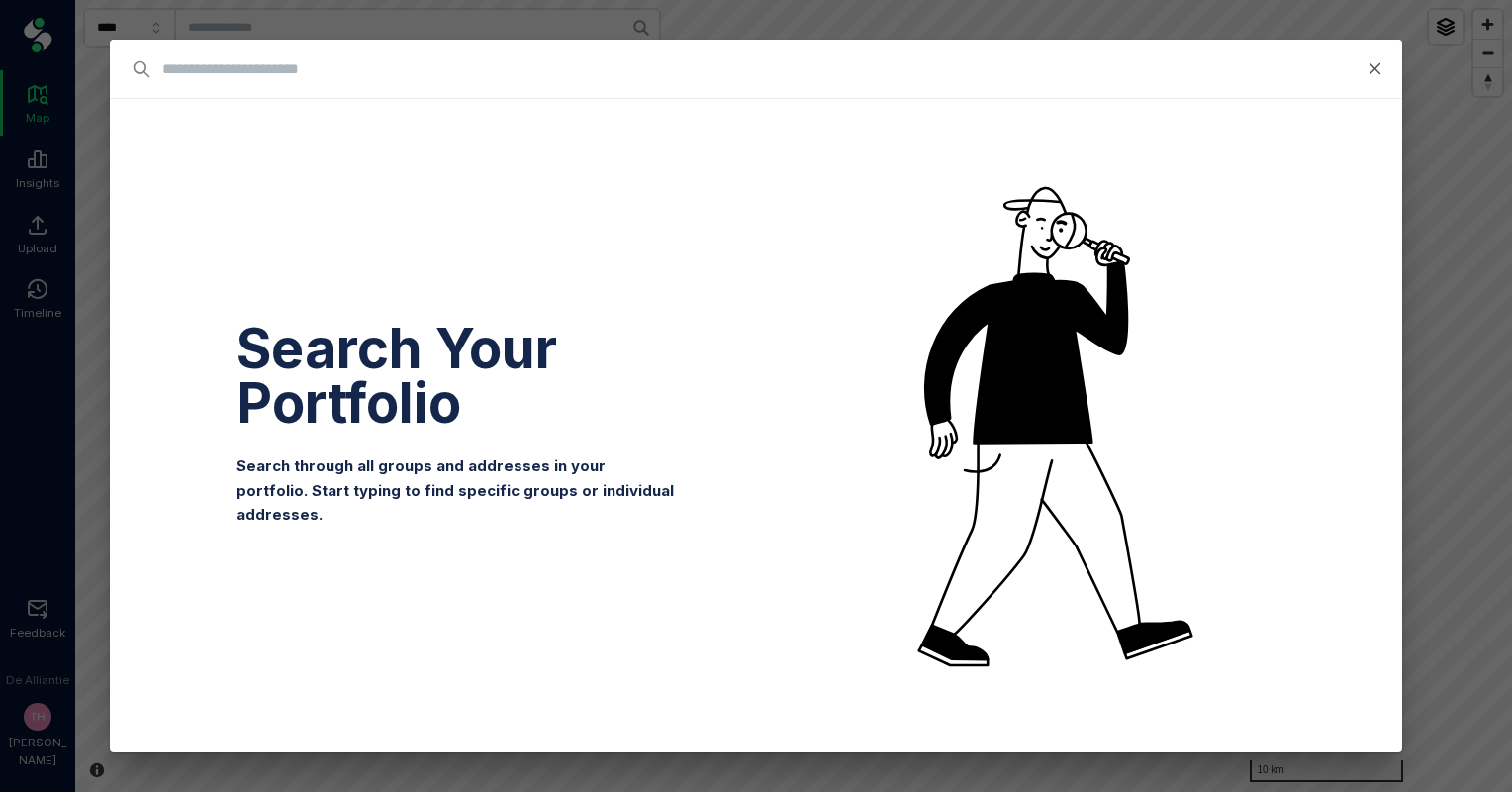 type on "*" 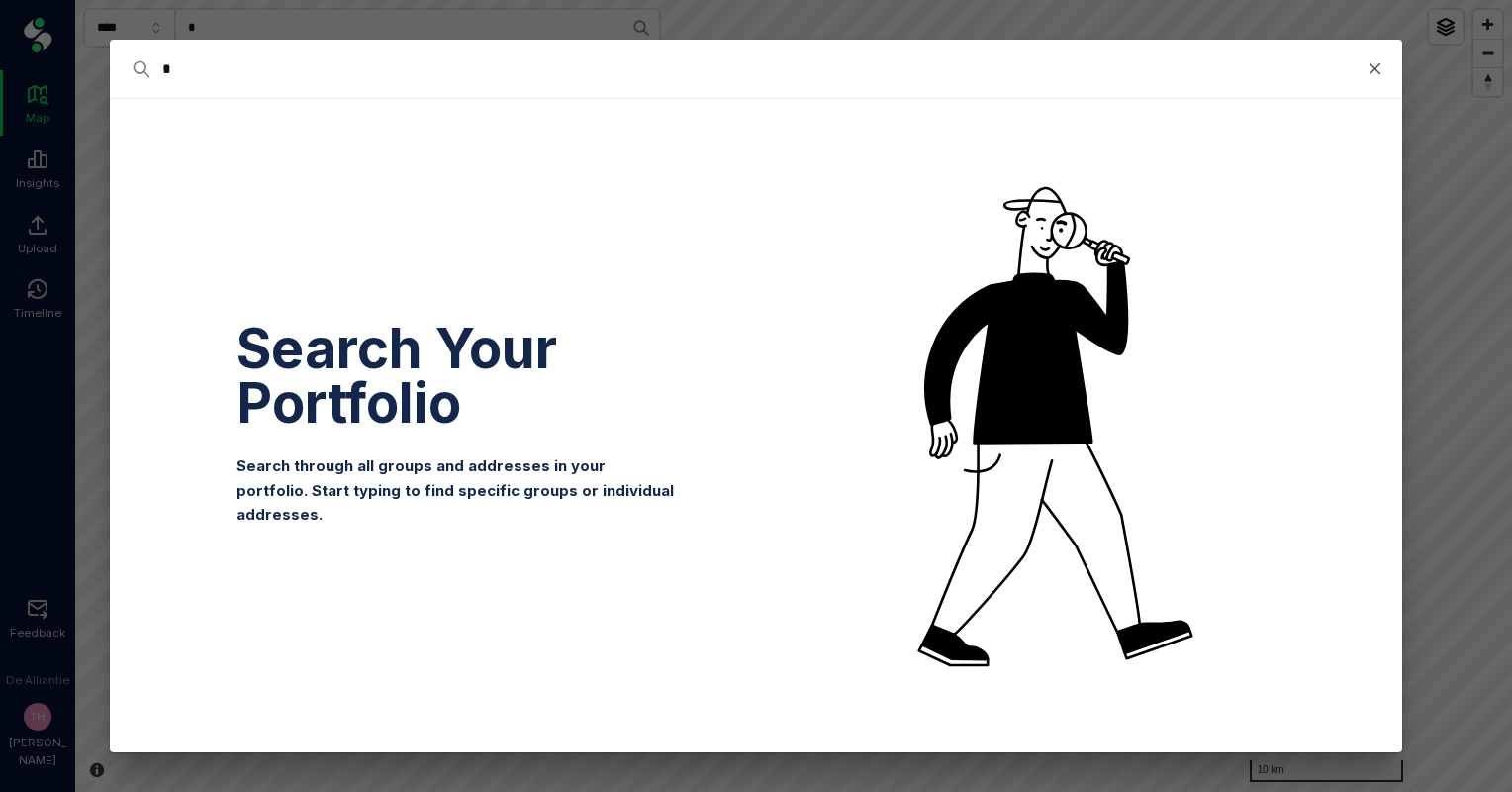 type on "**" 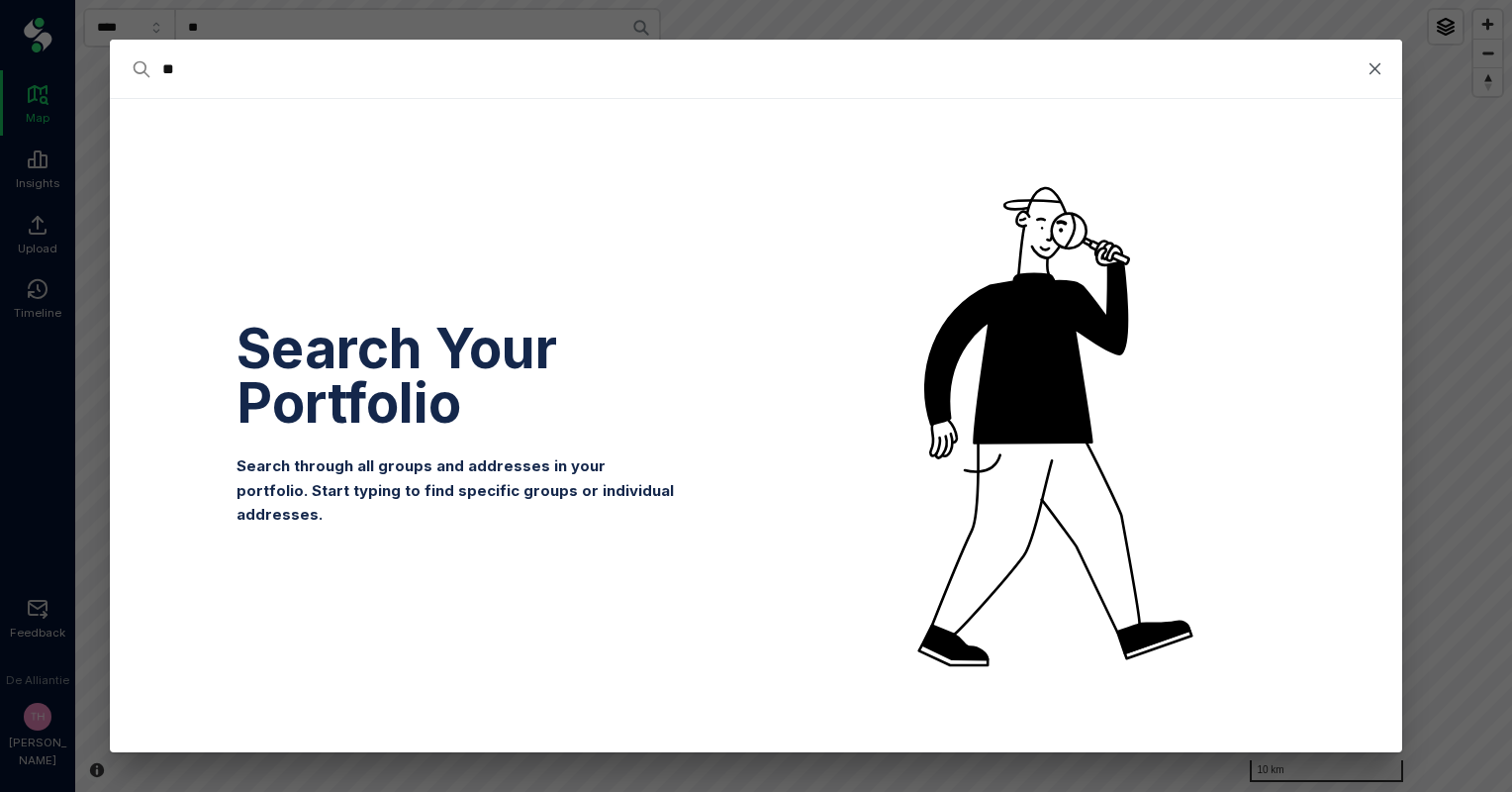 type on "***" 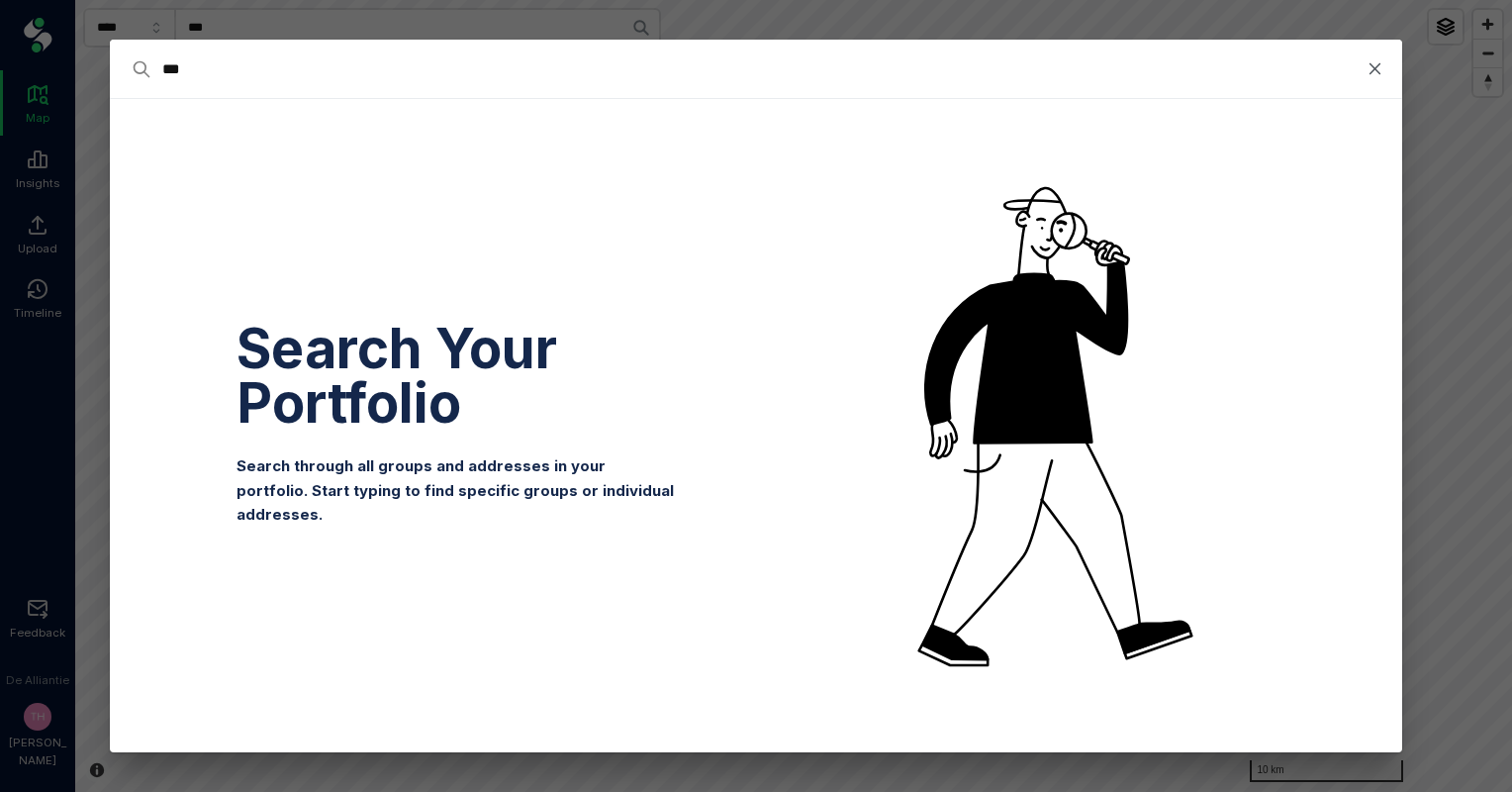 type on "****" 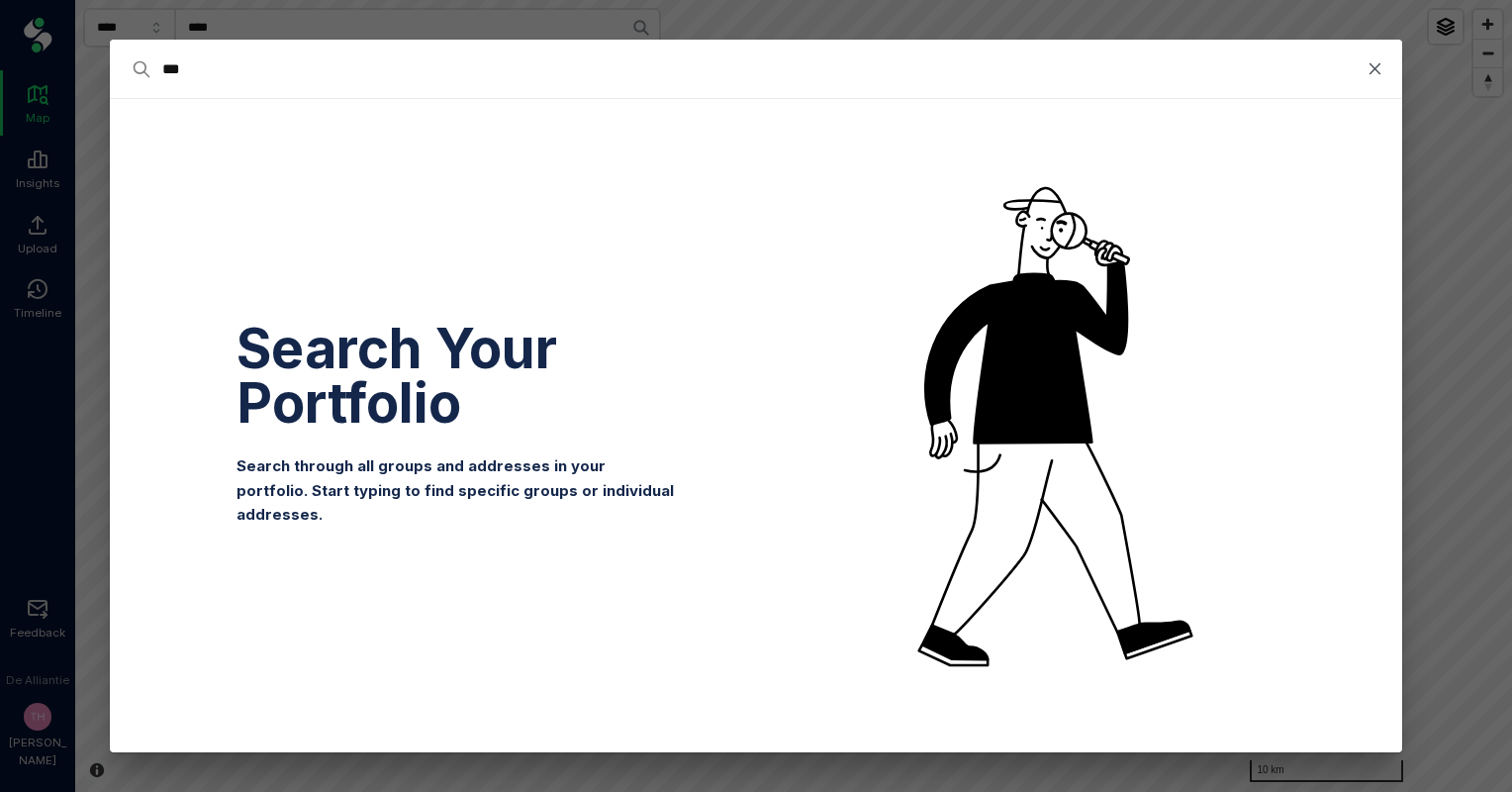 type on "****" 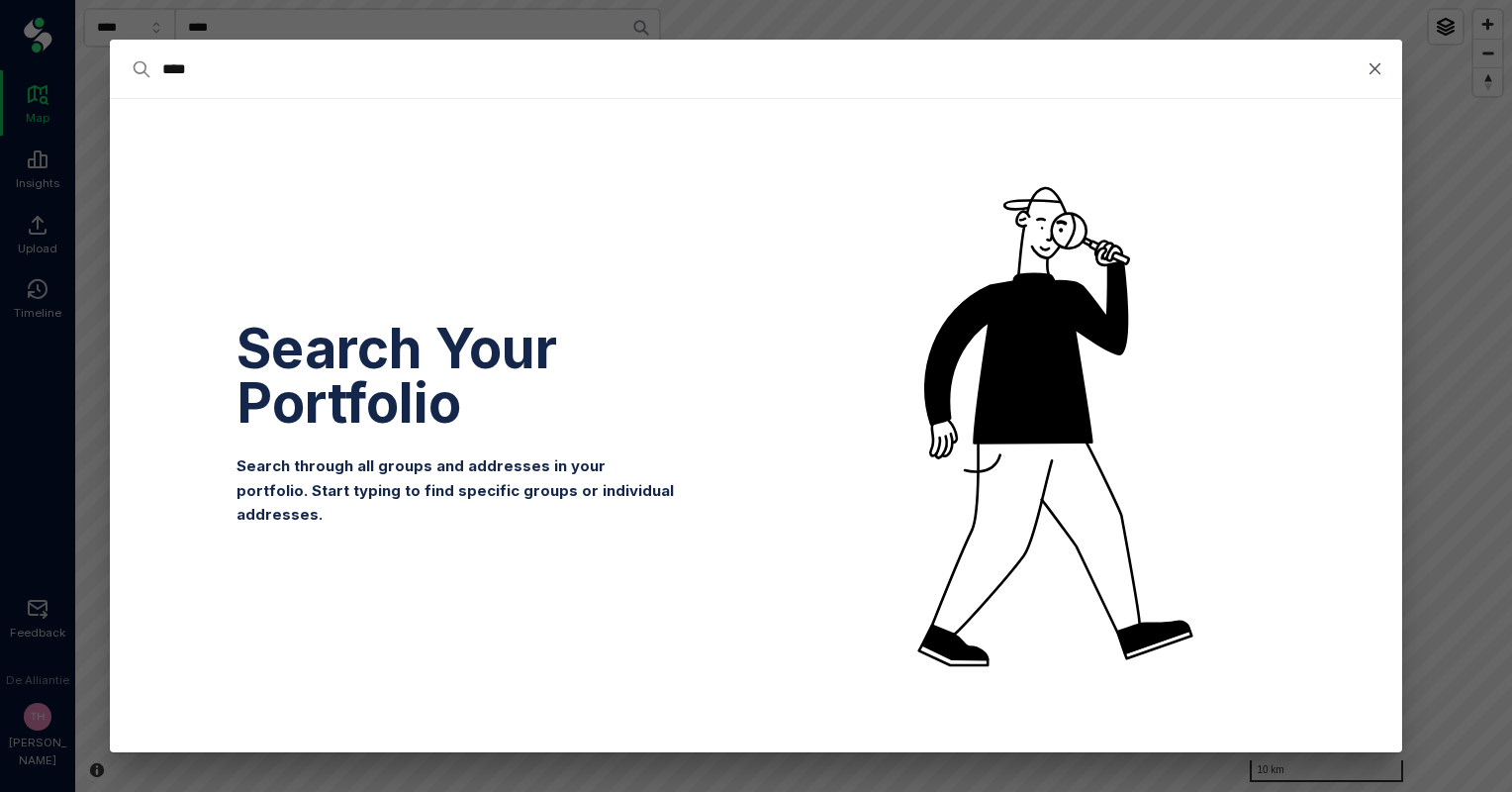 type on "*****" 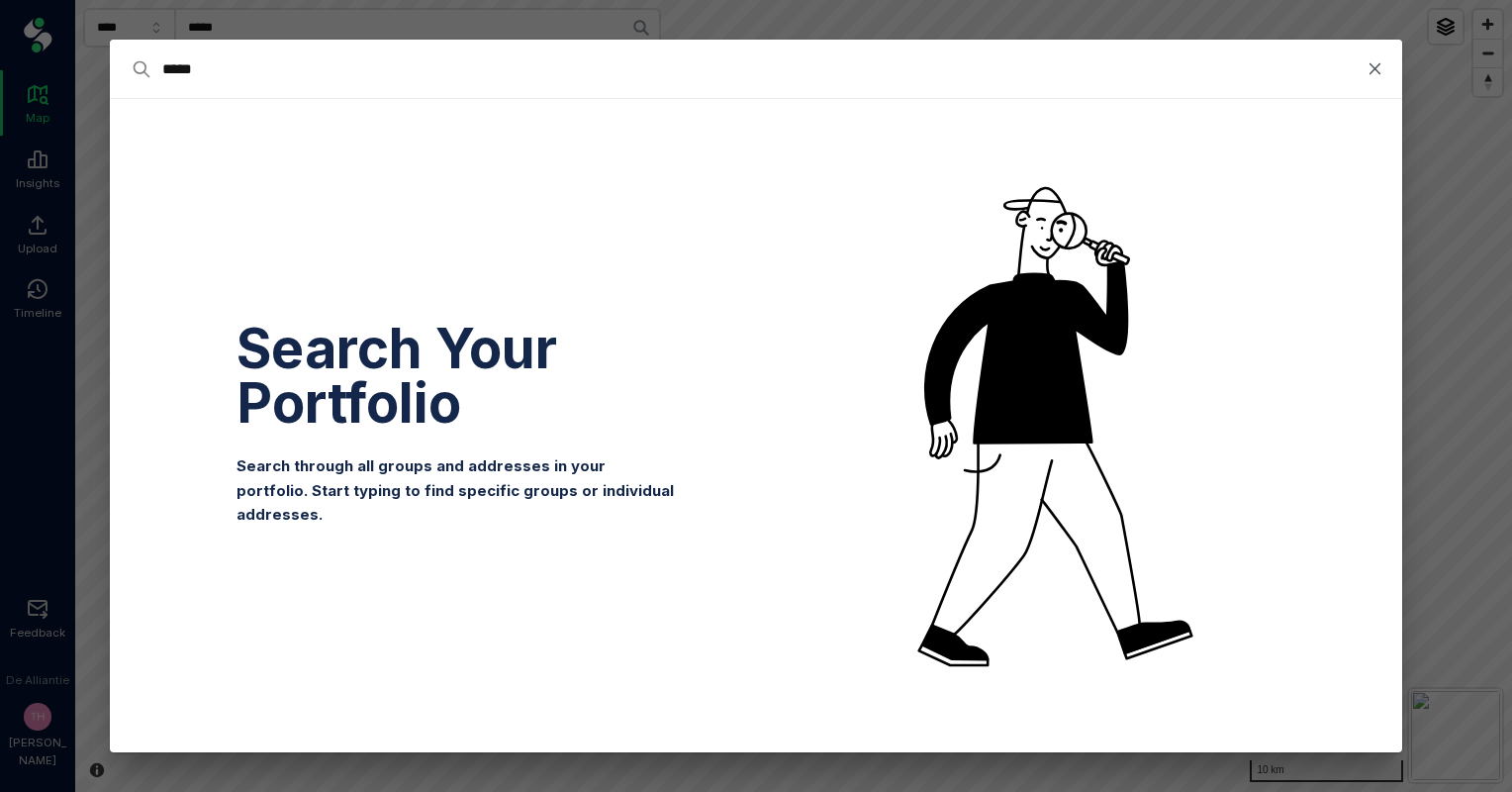 type on "****" 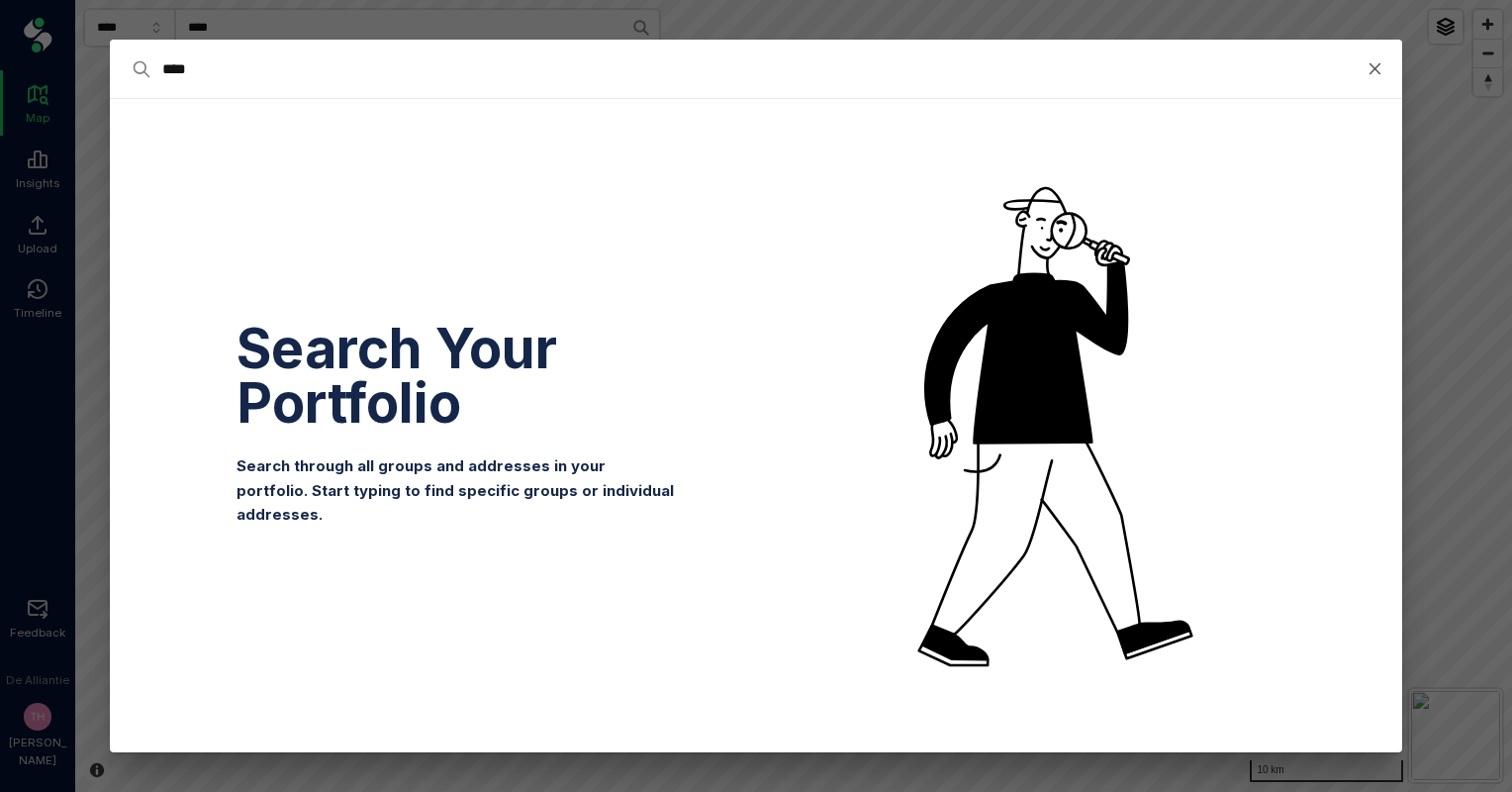 type on "****" 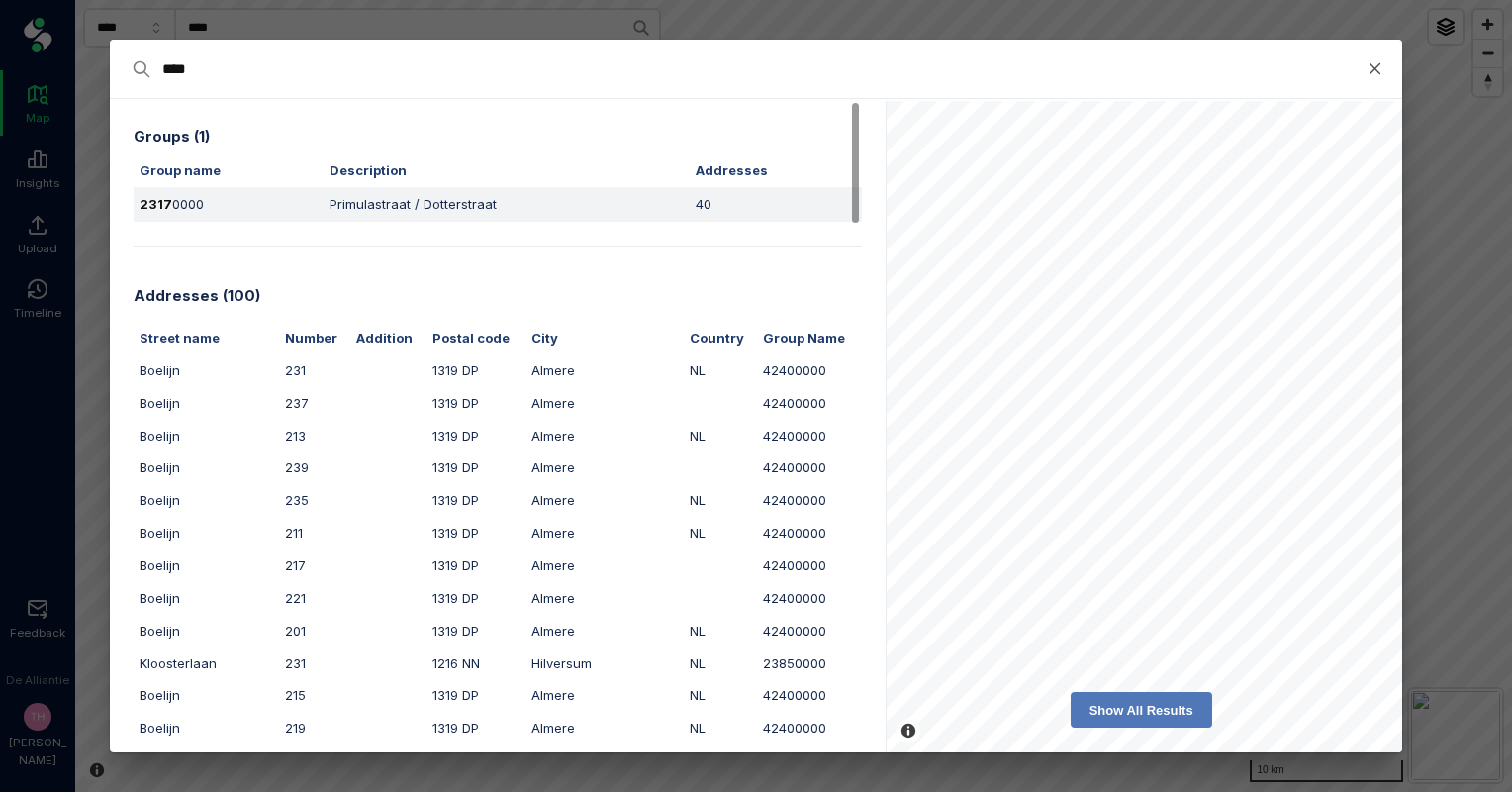 click on "2317 0000" at bounding box center (229, 204) 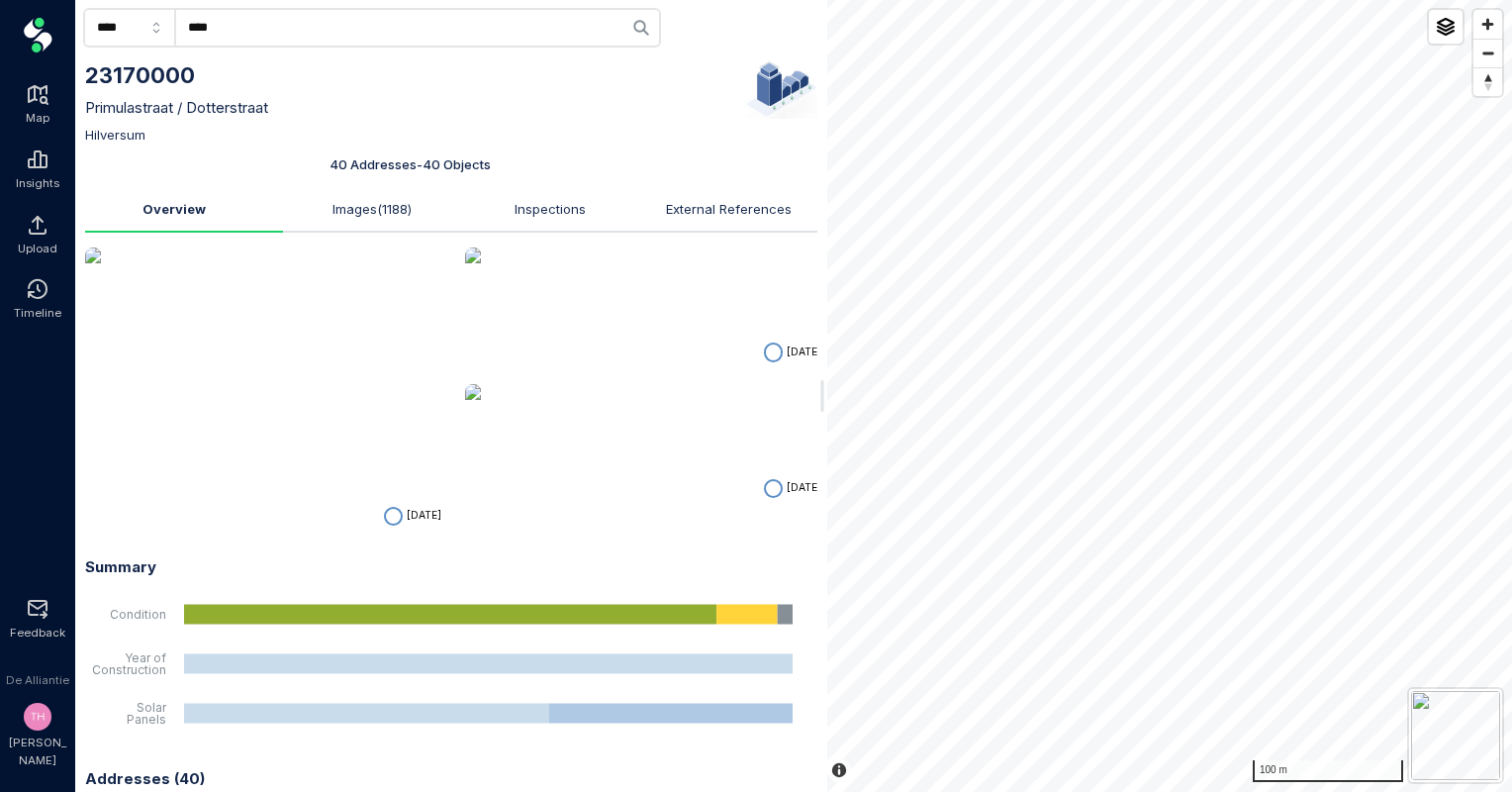 drag, startPoint x: 279, startPoint y: 16, endPoint x: 271, endPoint y: 24, distance: 11.313708 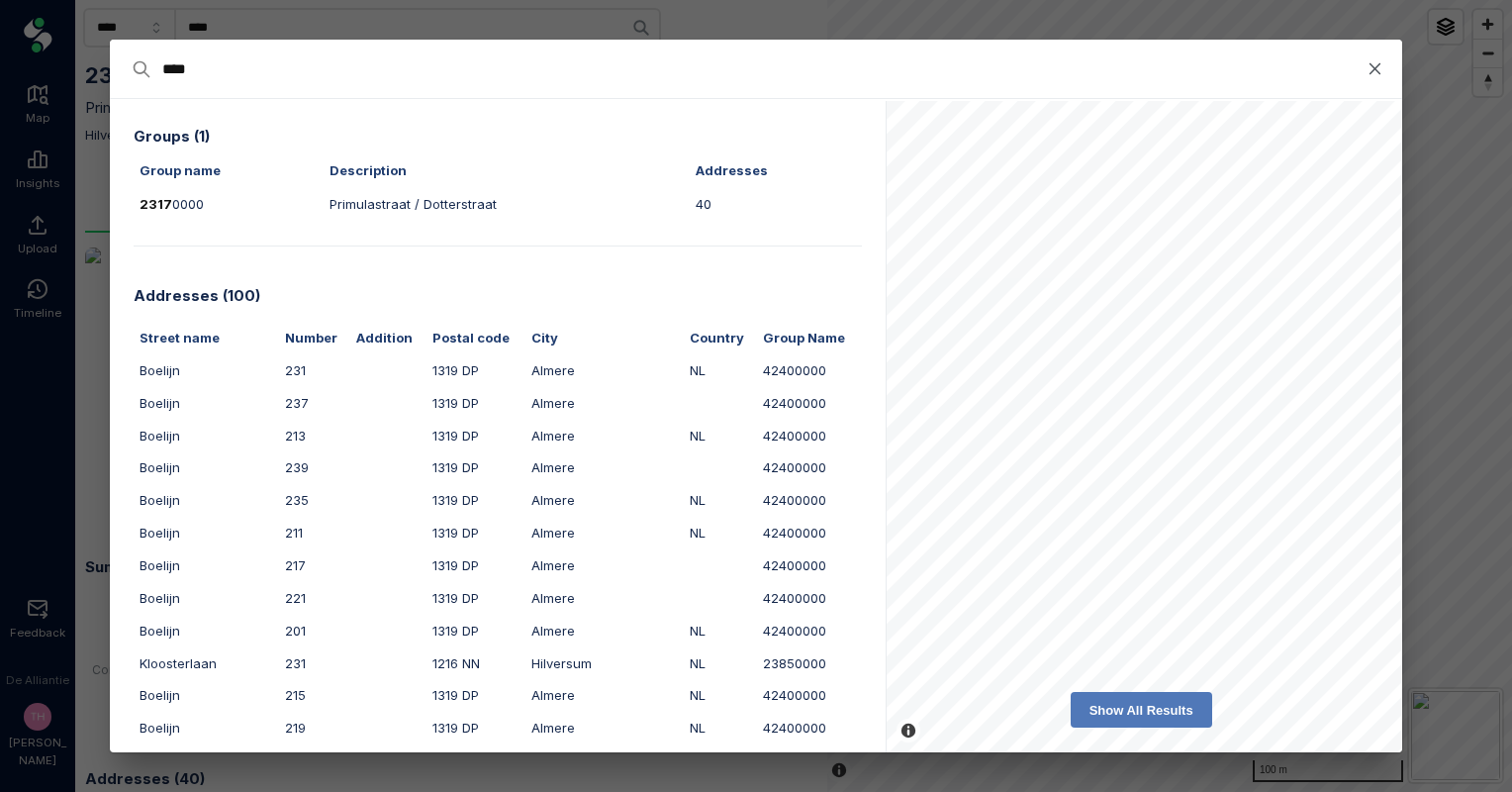 click at bounding box center (756, 396) 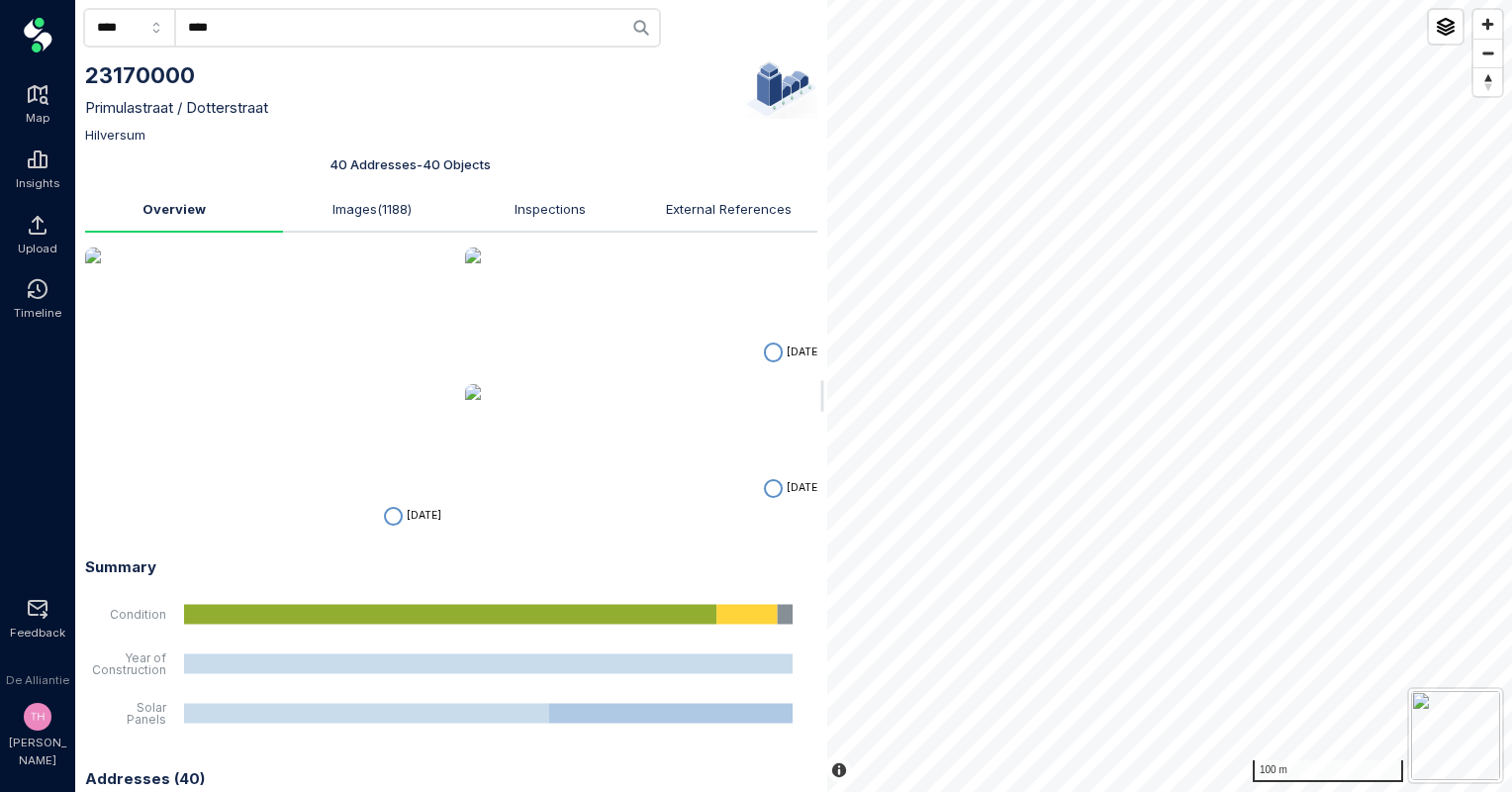 click on "****" 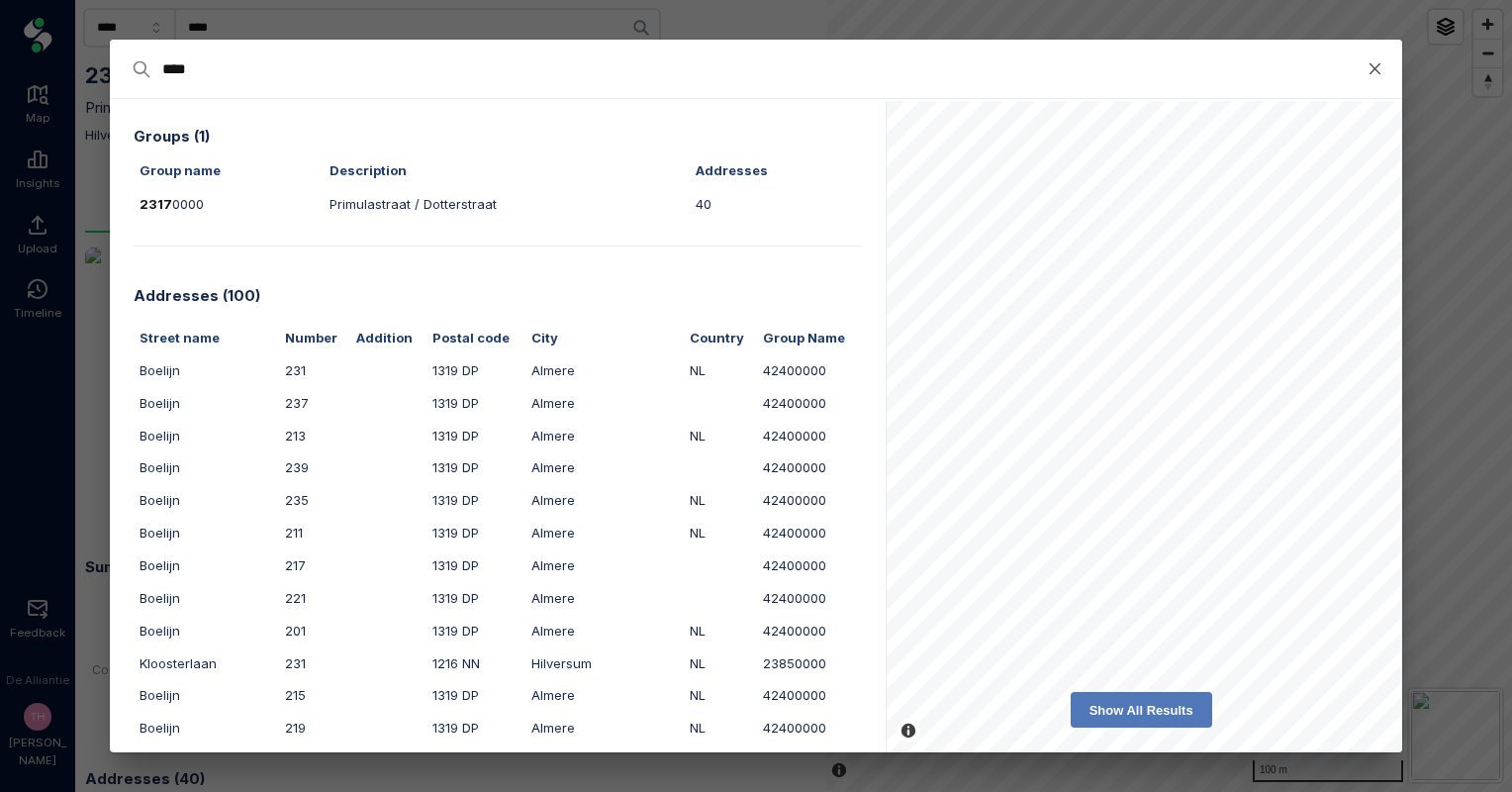 type on "*" 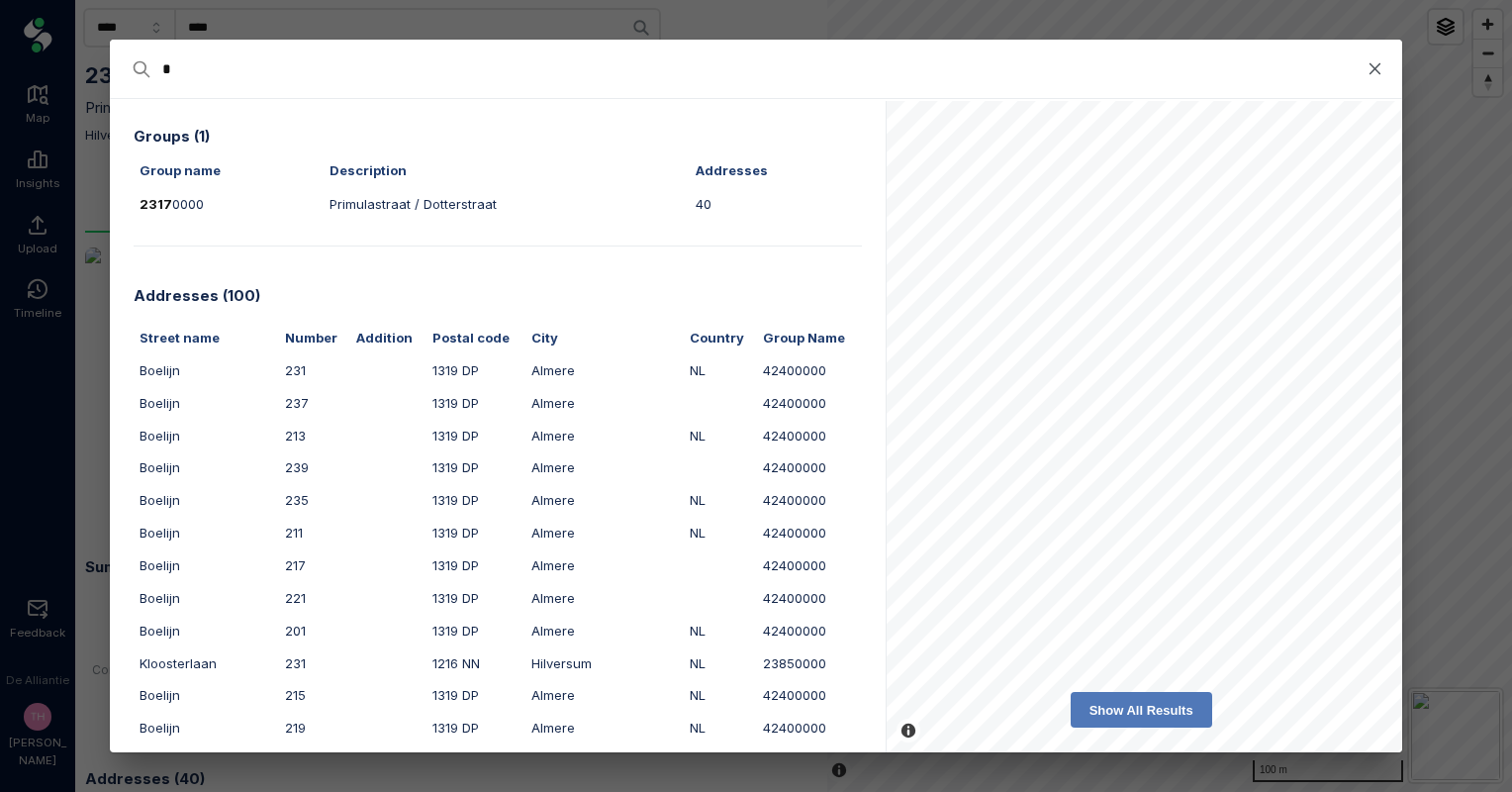 type on "*" 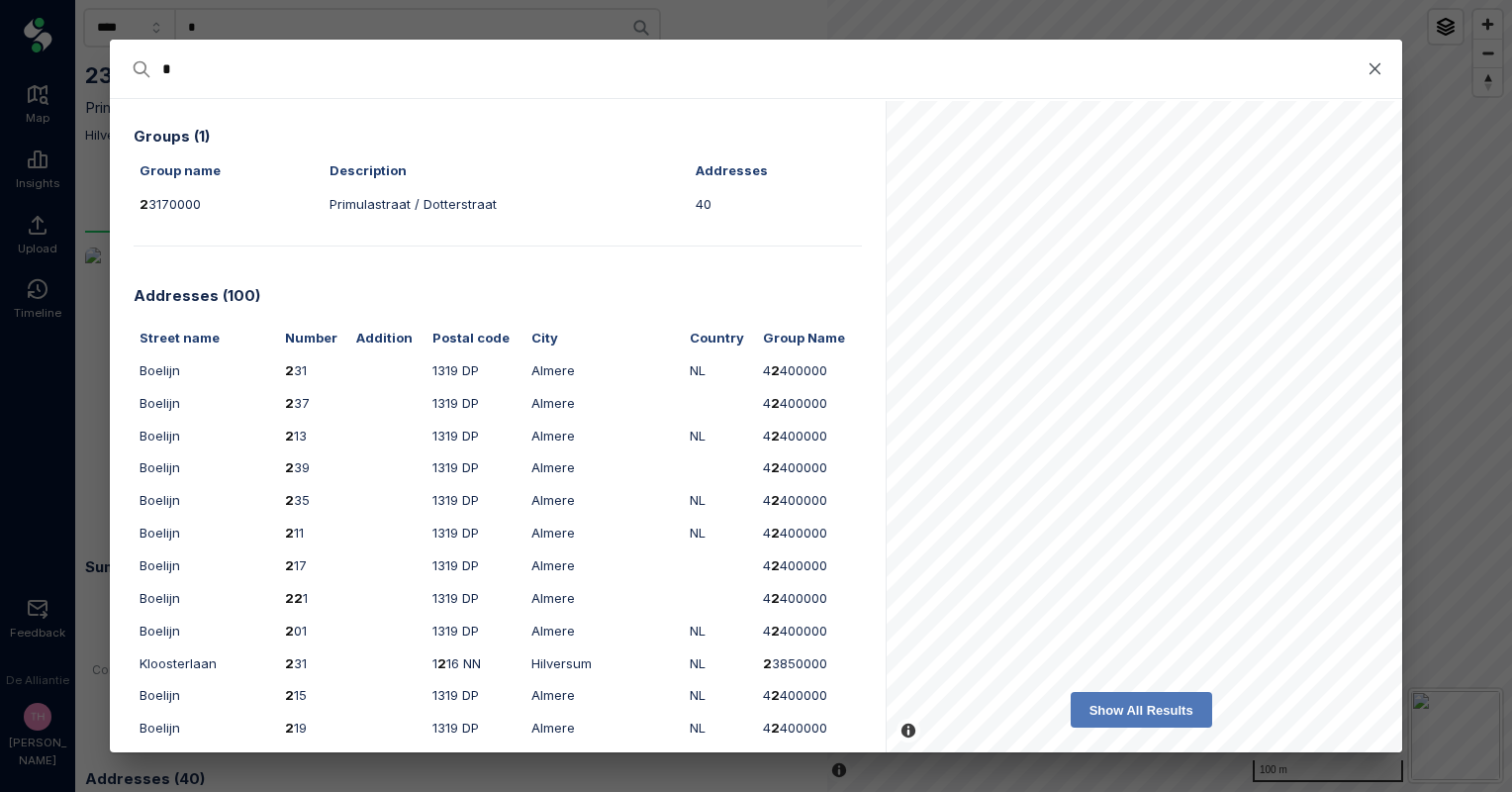 type on "**" 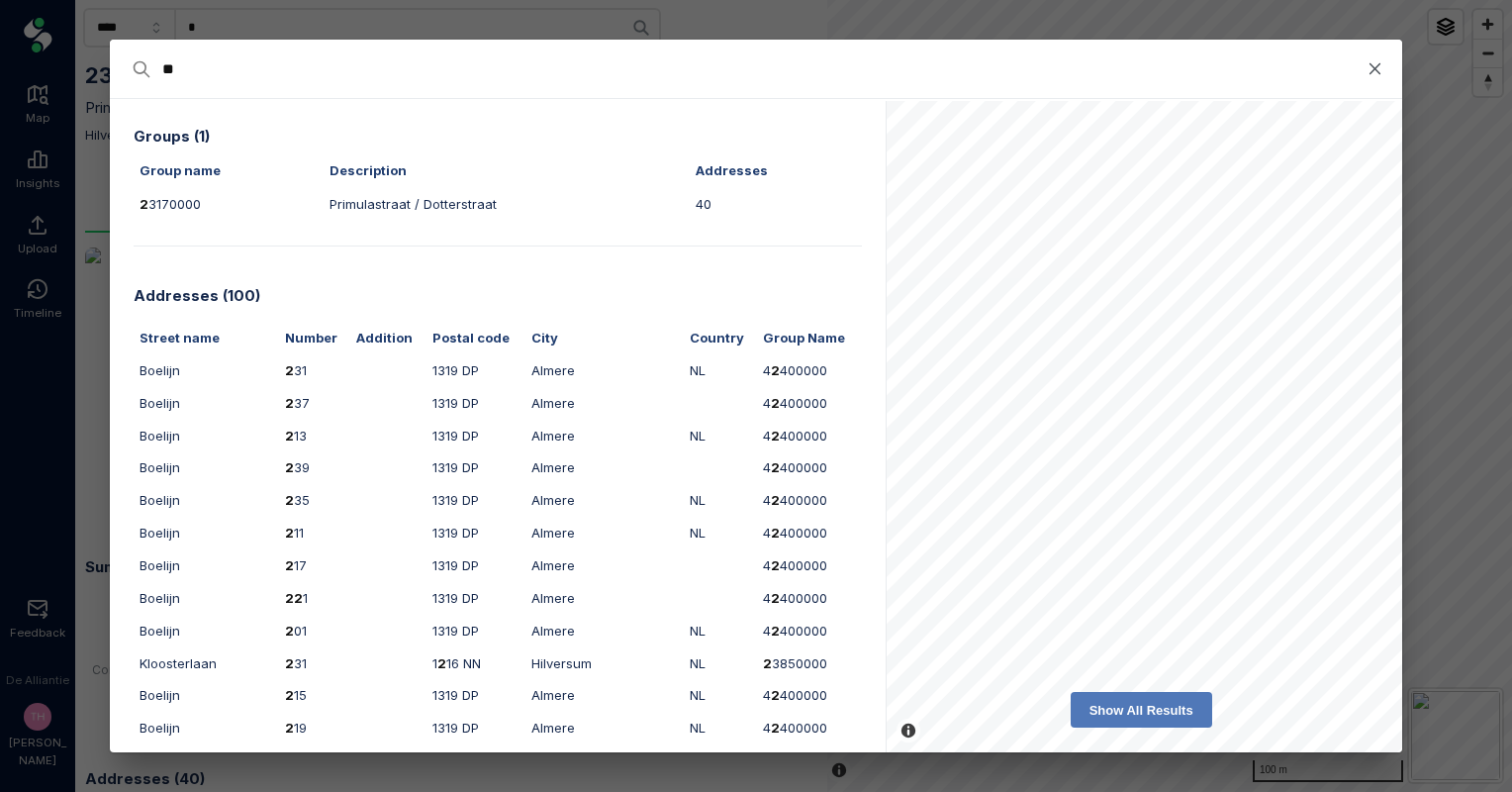 type on "**" 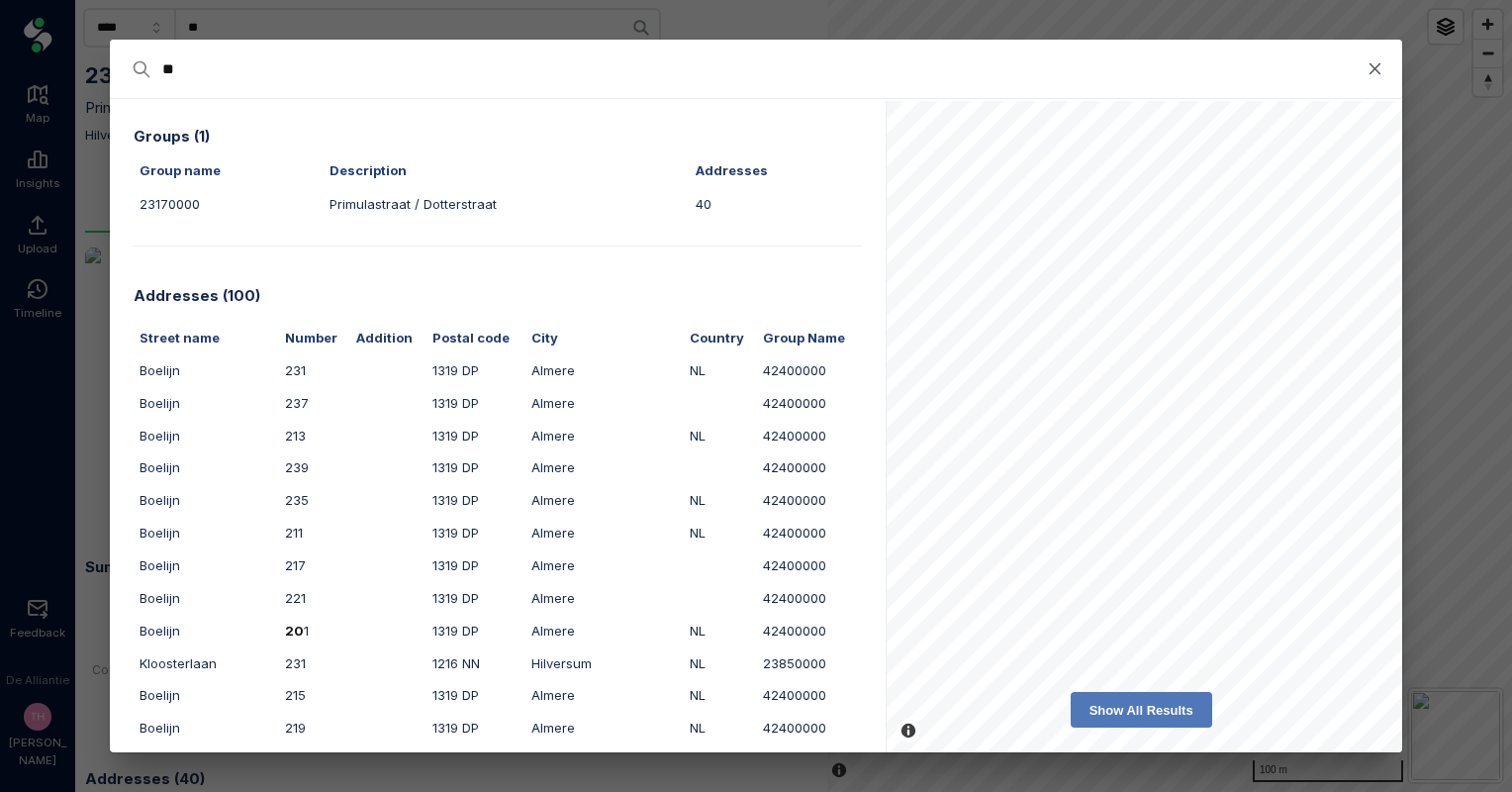 type on "***" 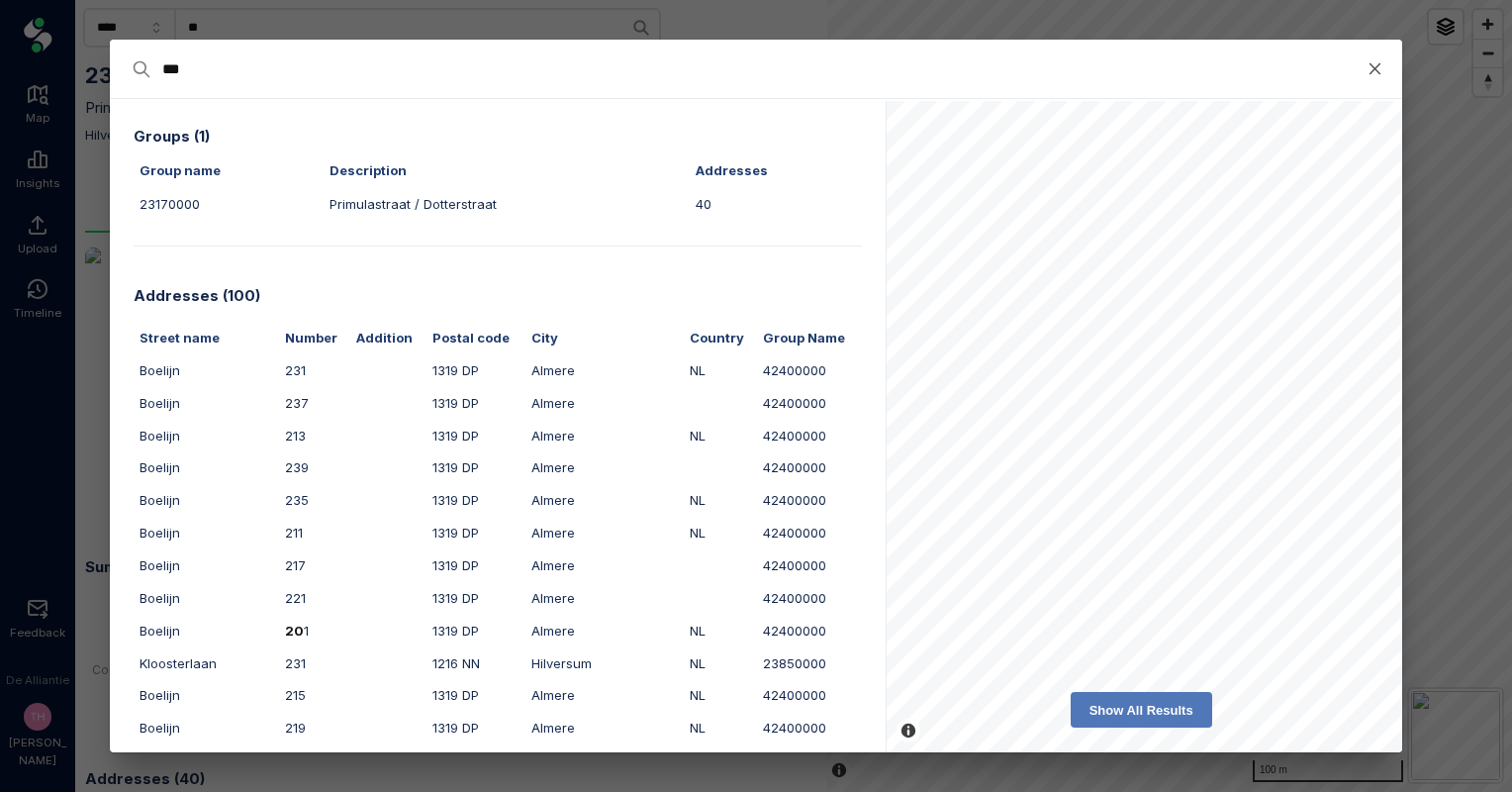 type on "***" 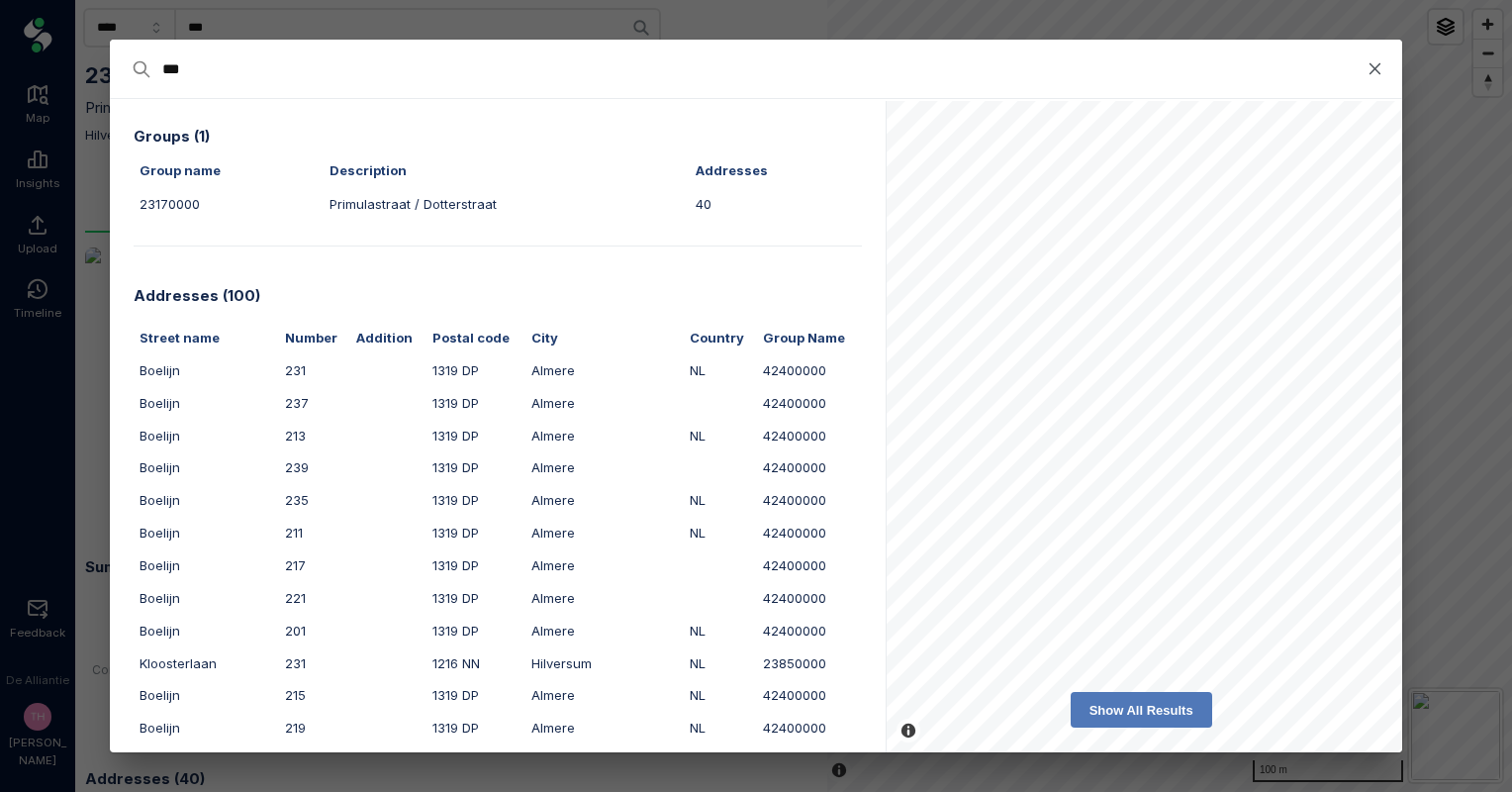 type on "****" 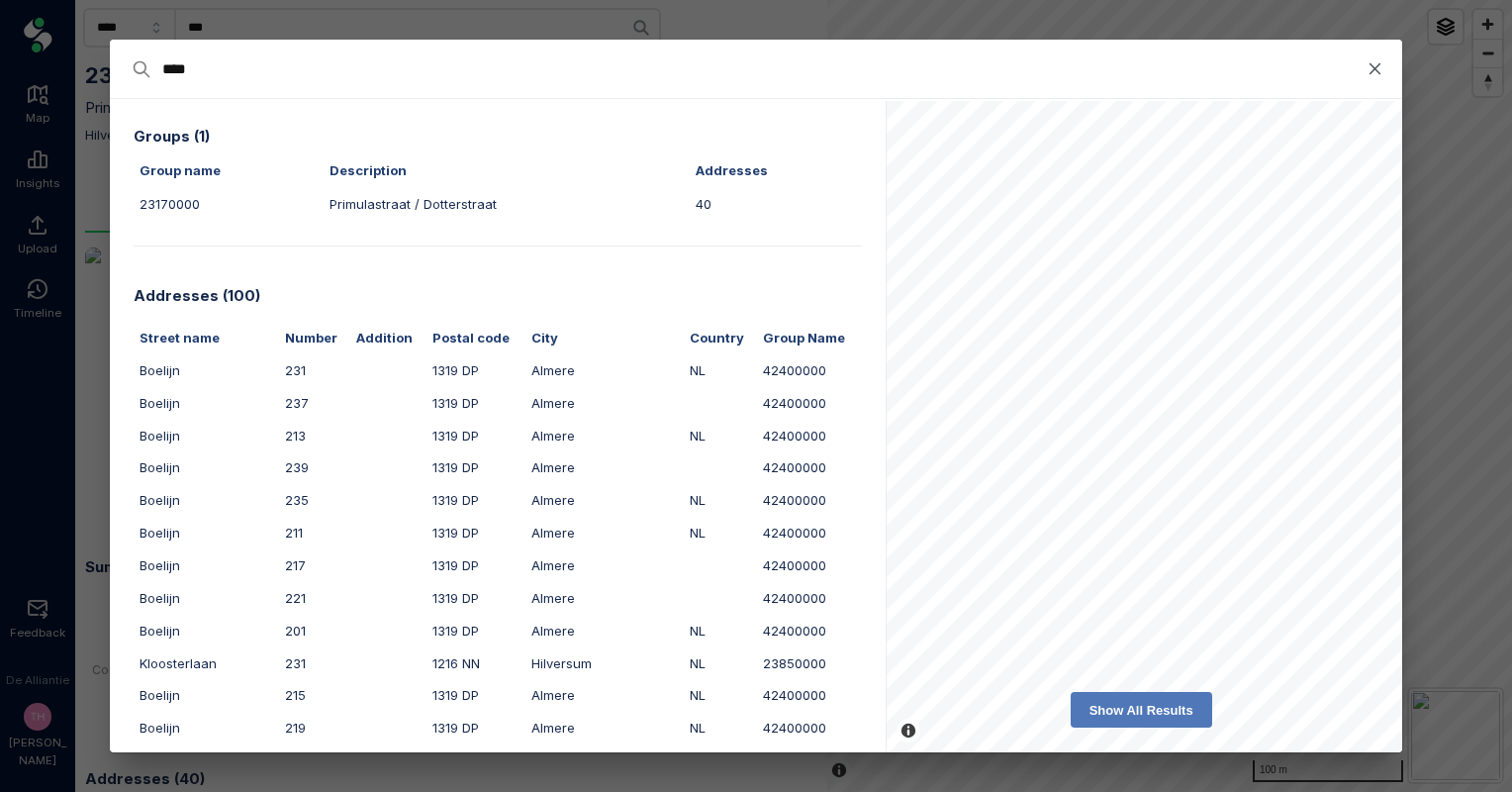 type on "****" 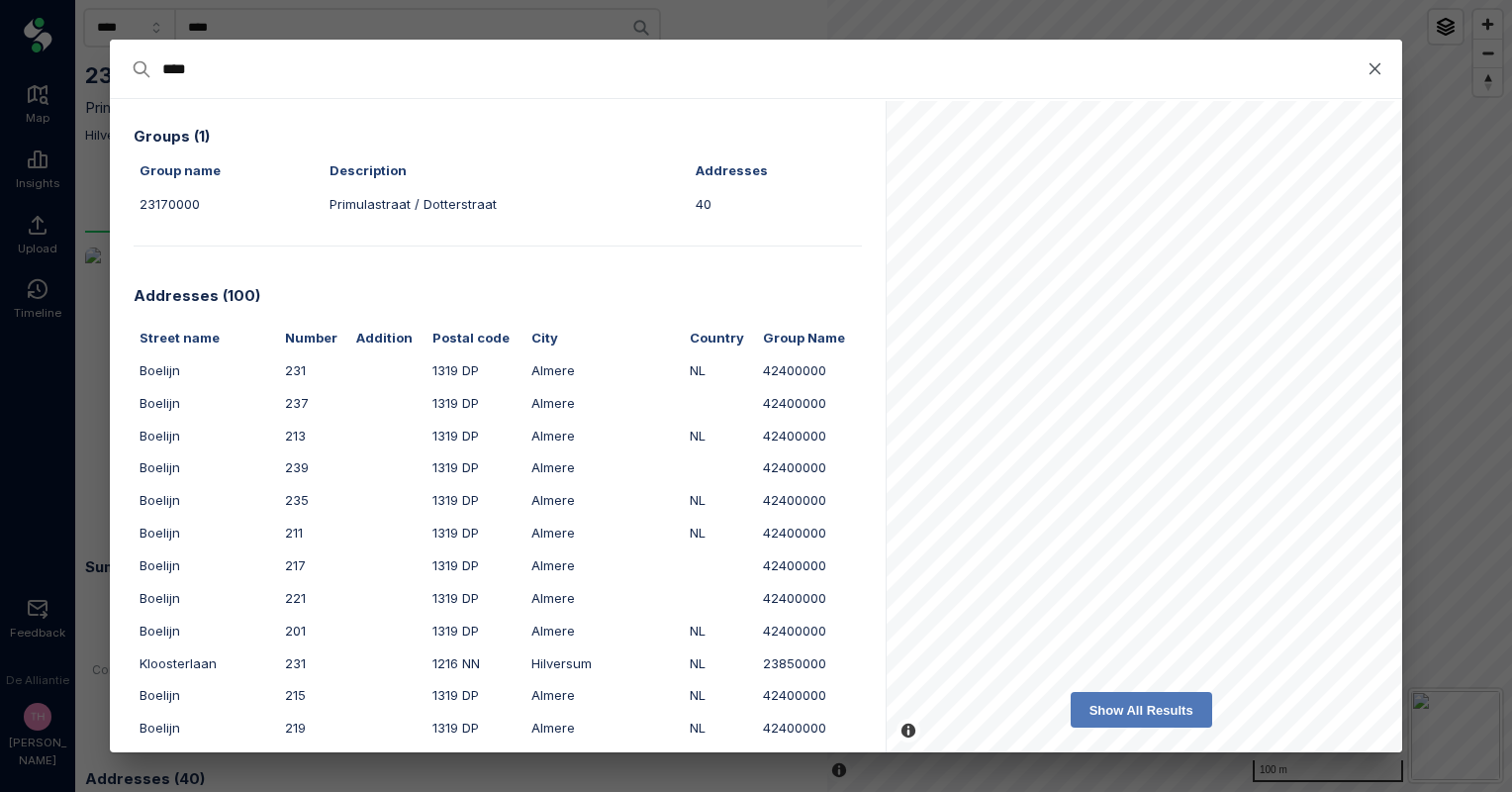 type on "****" 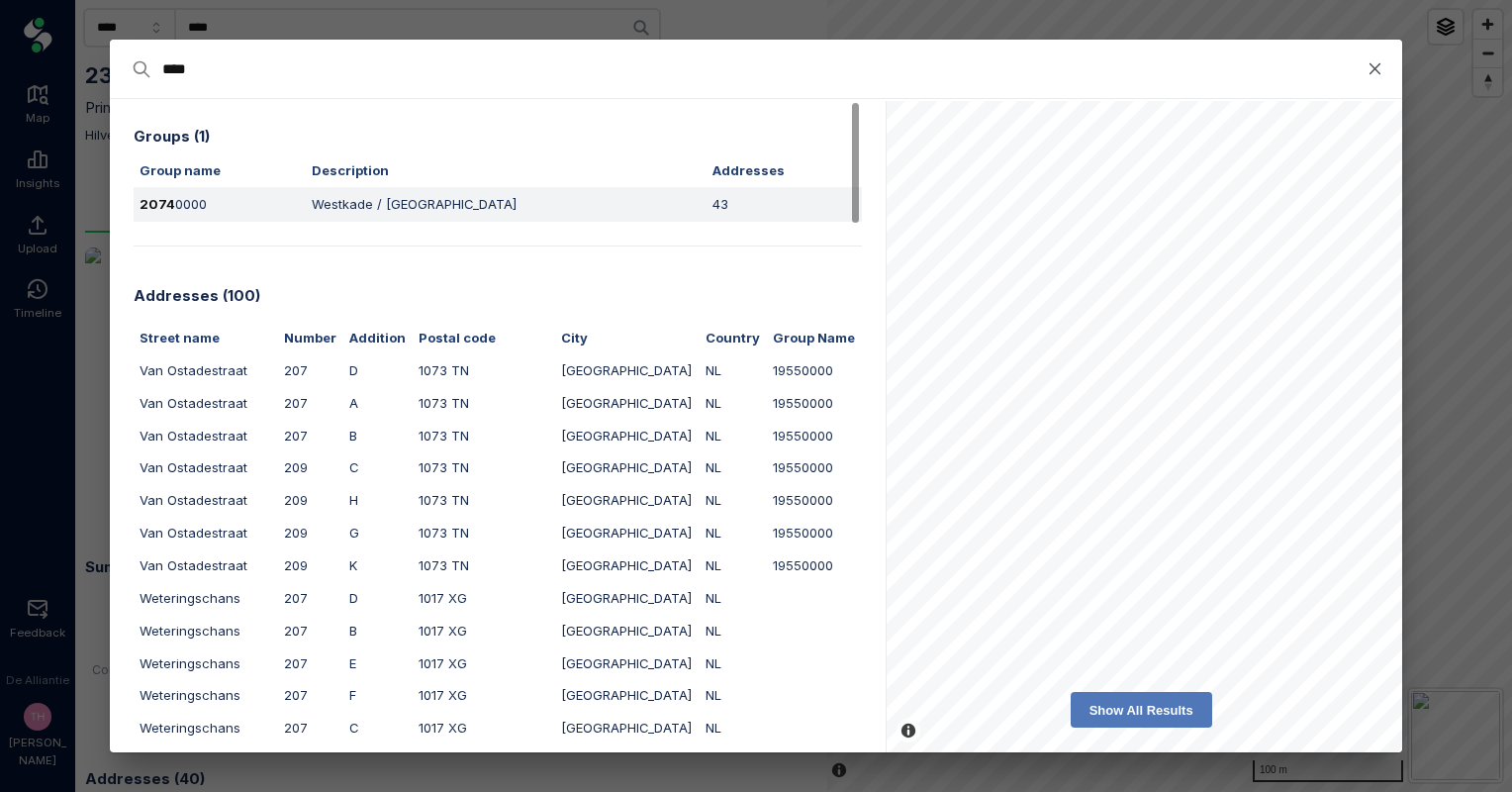 click on "2074 0000" at bounding box center [220, 204] 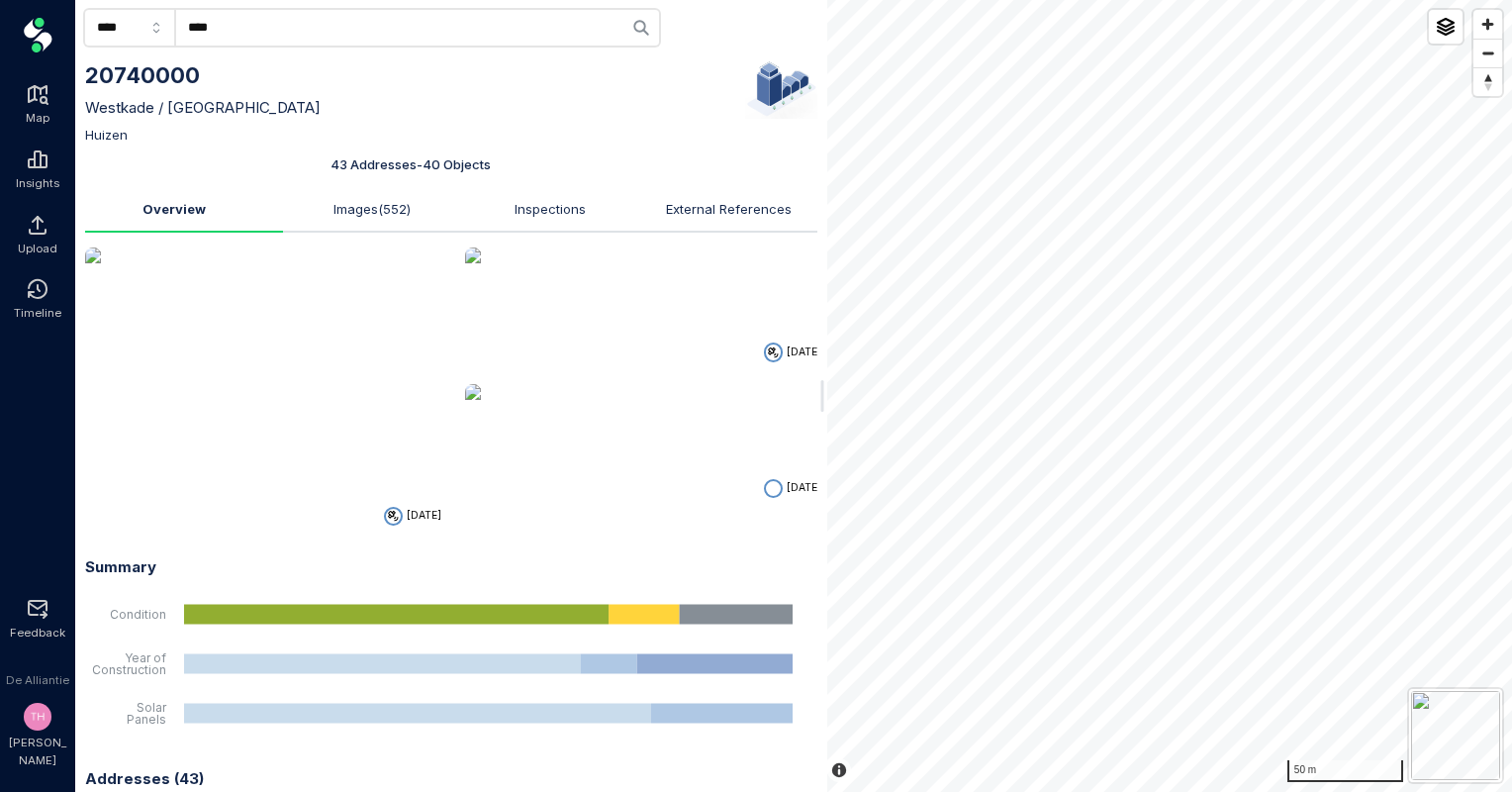 click on "****" 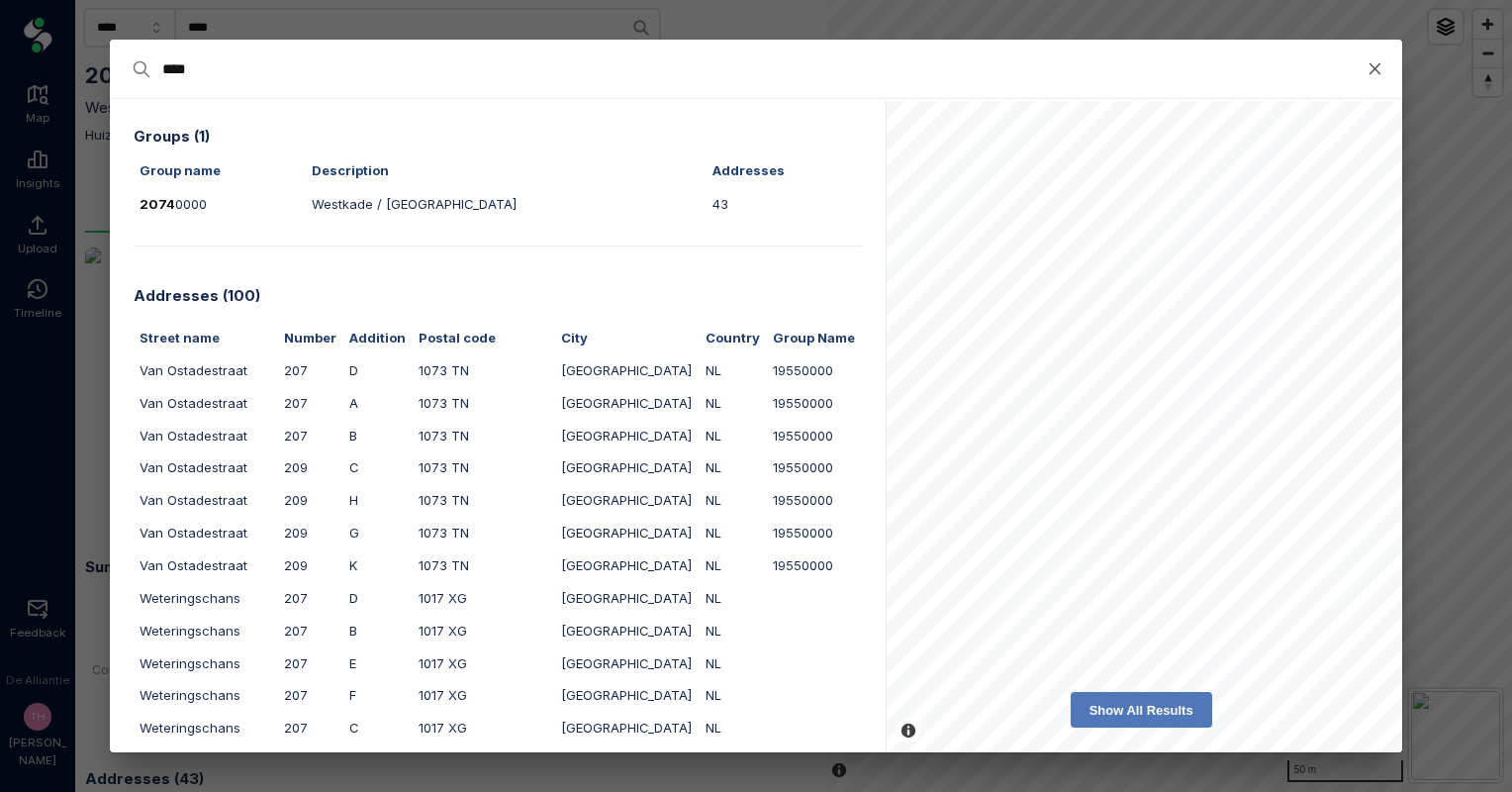 type on "*" 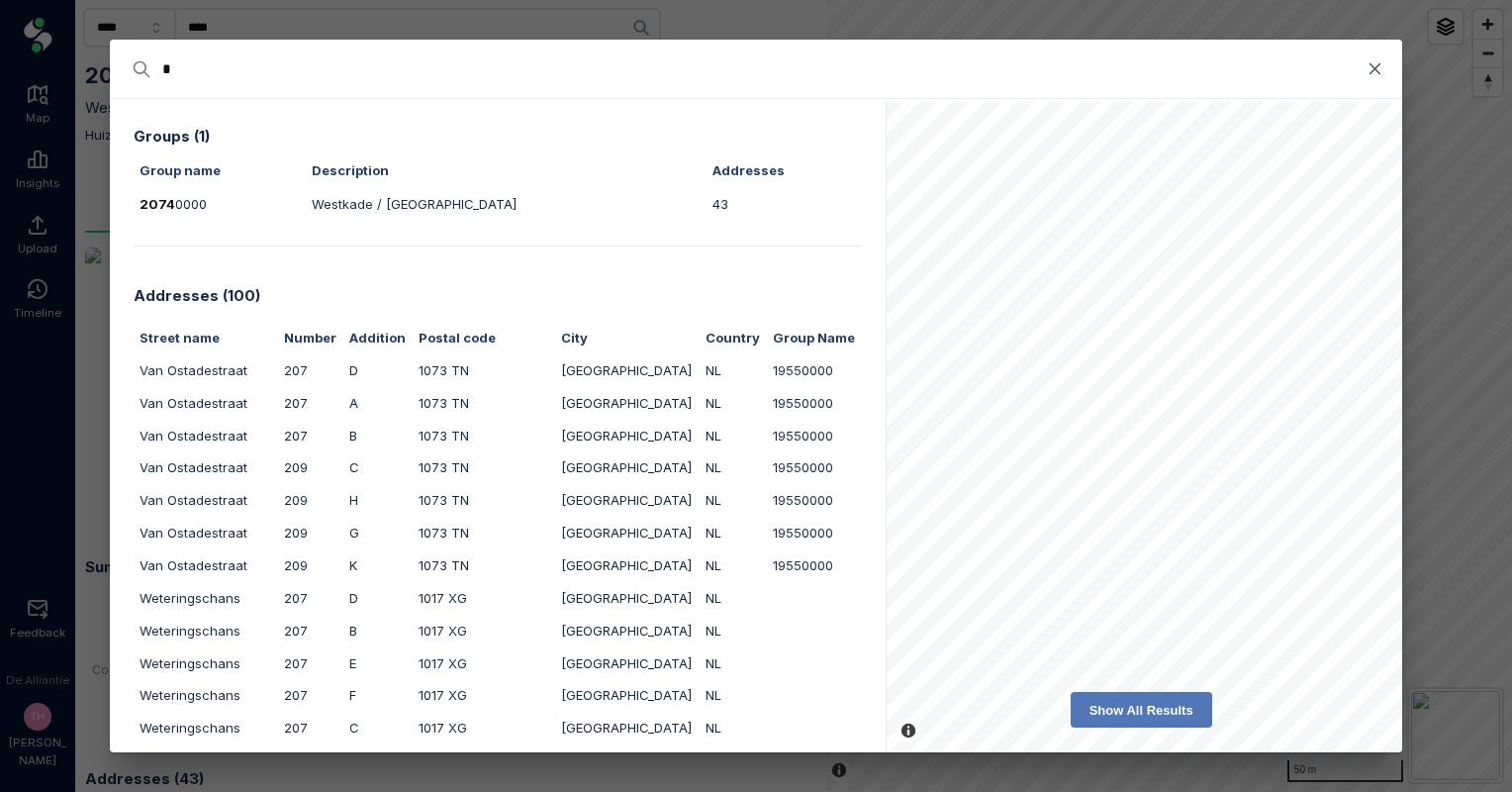 type on "**" 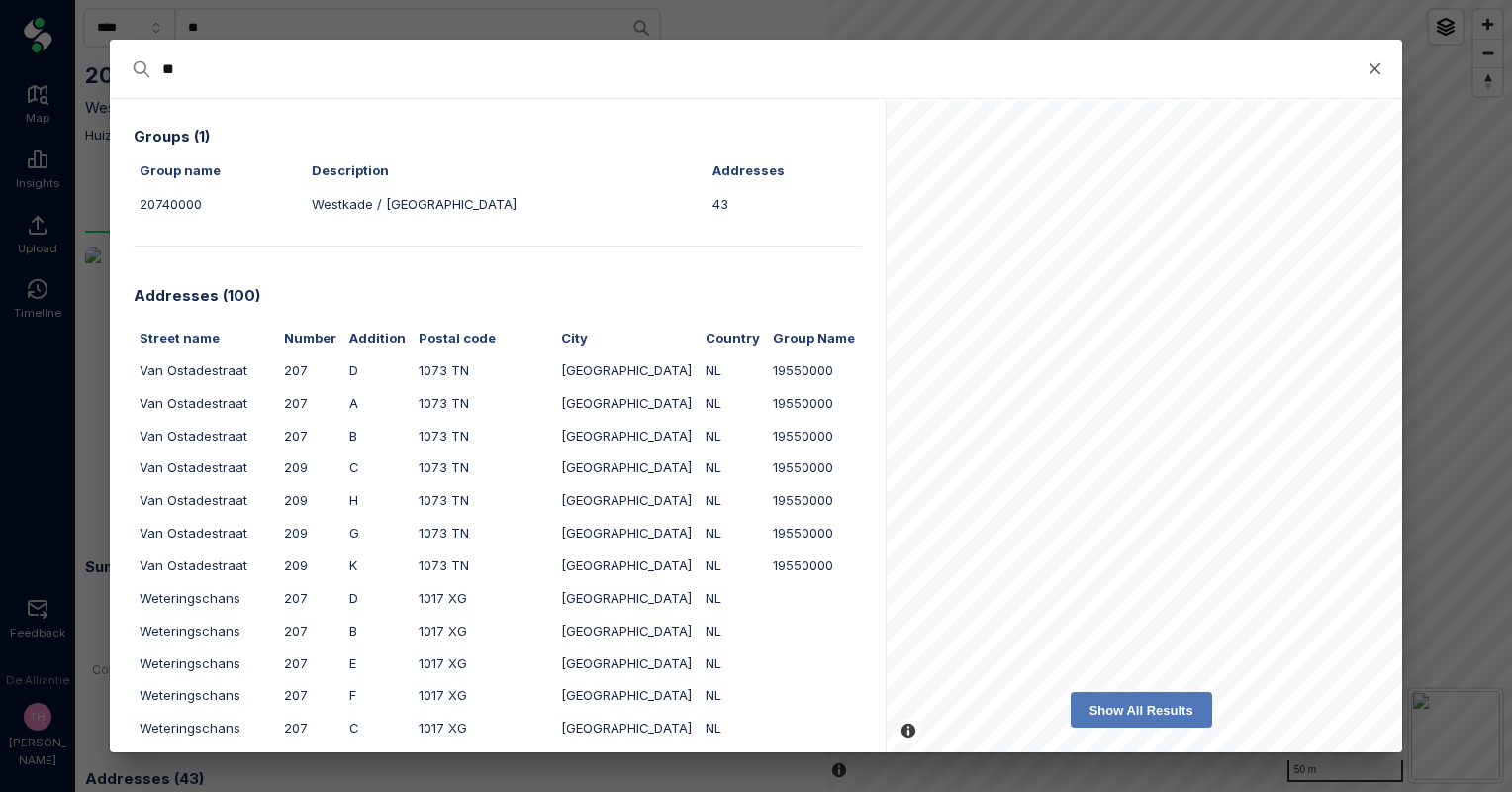 type on "***" 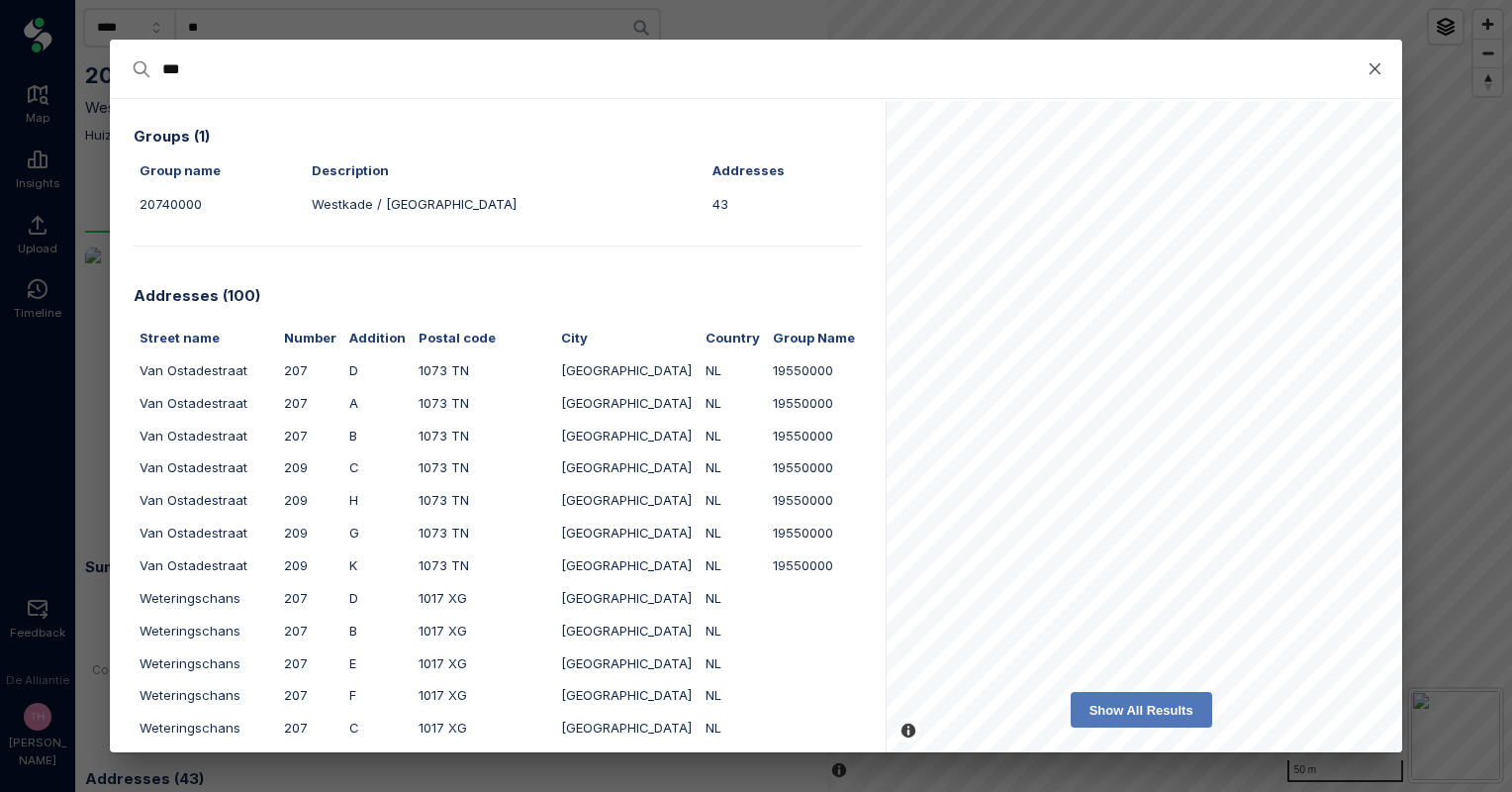 type on "****" 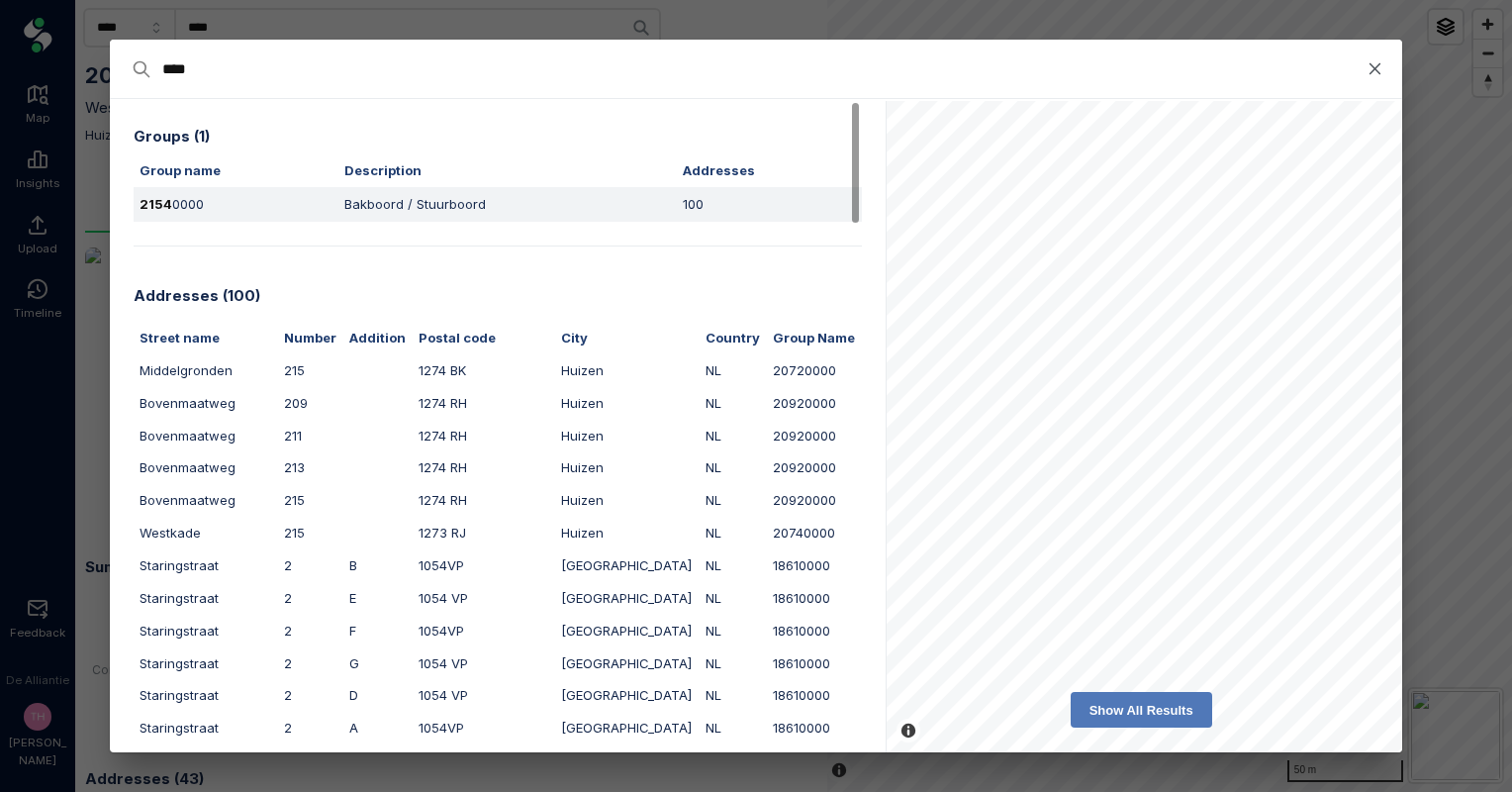 type on "****" 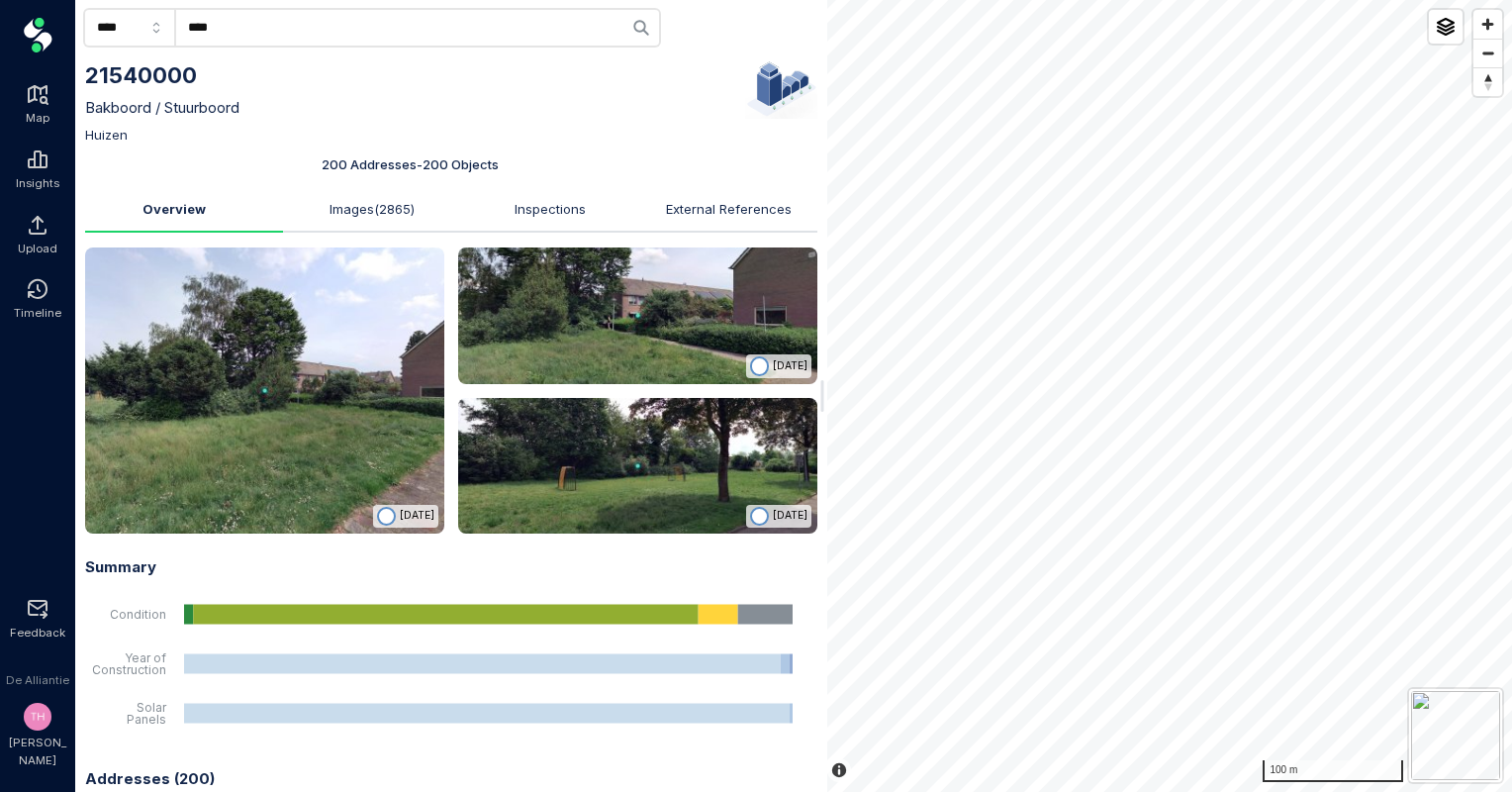 click on "****" 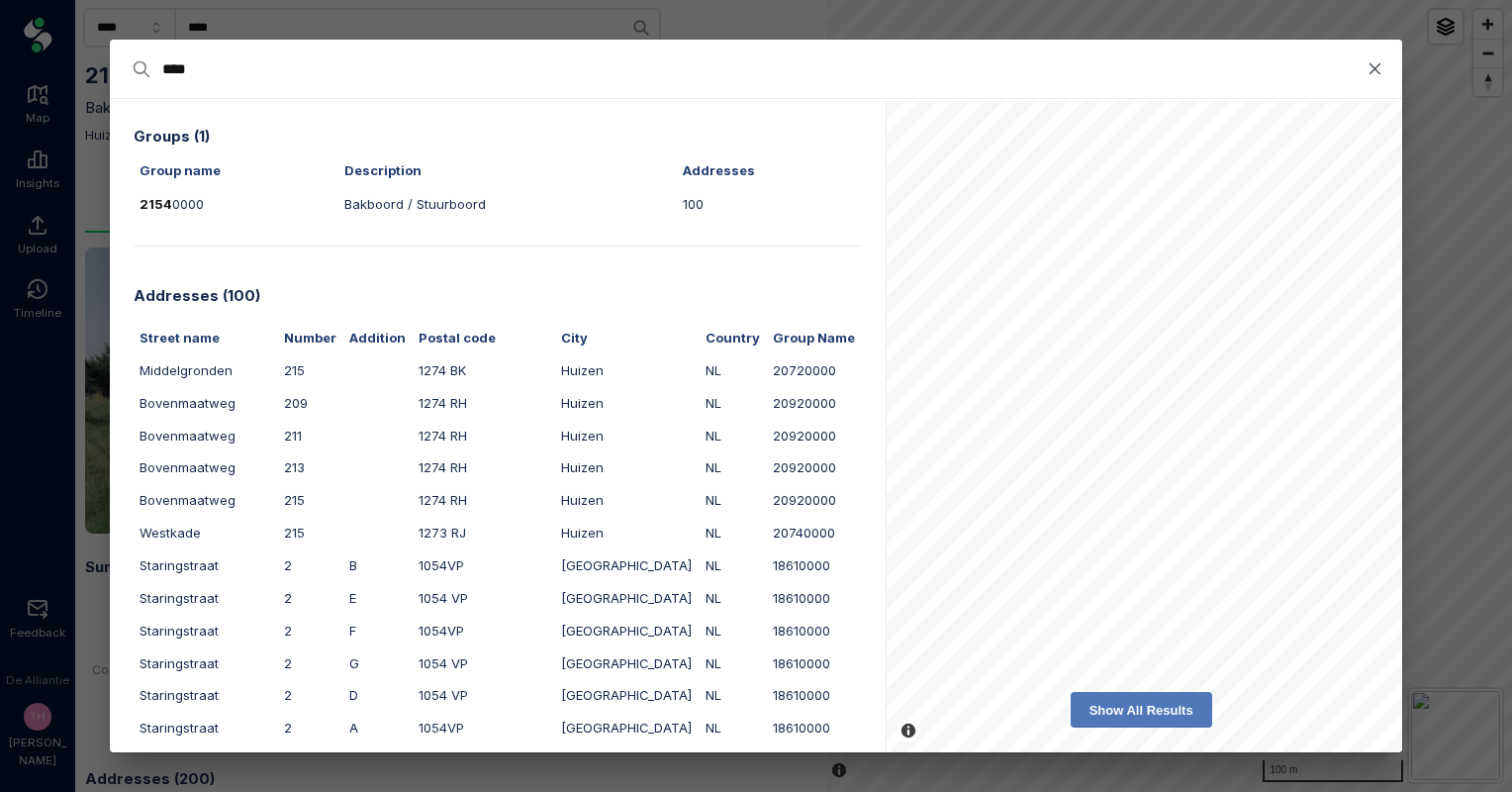 type on "*" 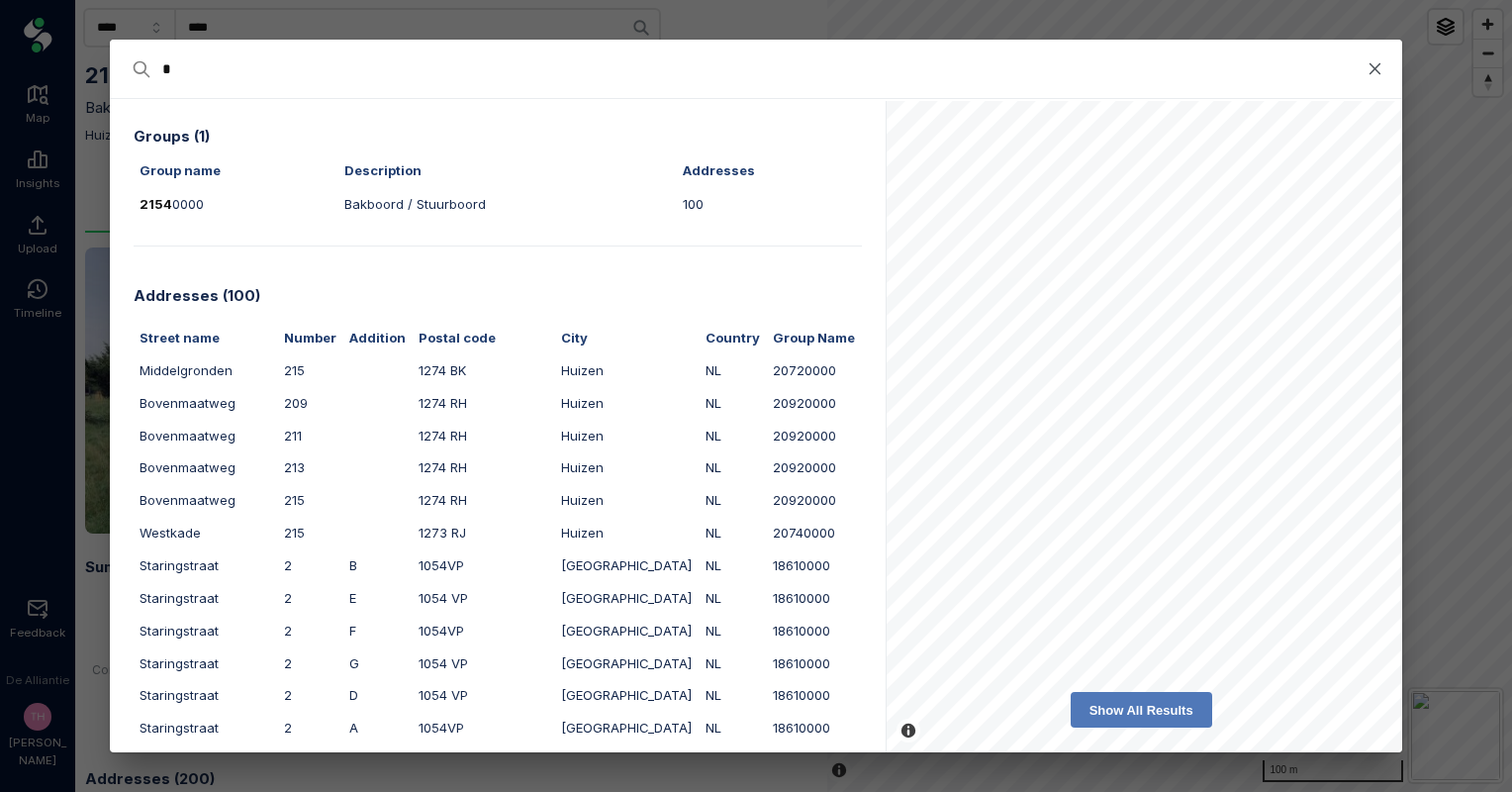 type on "**" 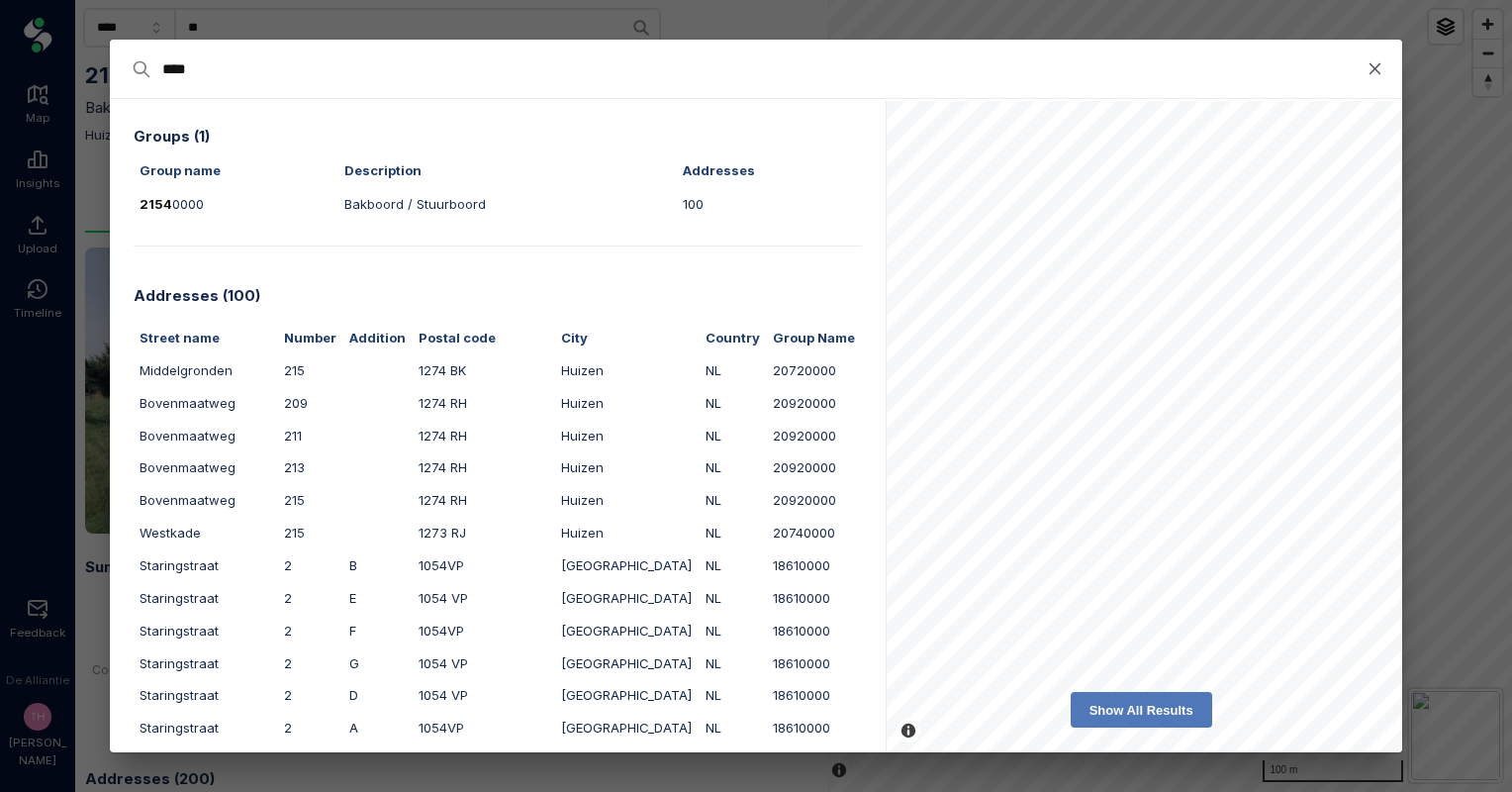 type on "*****" 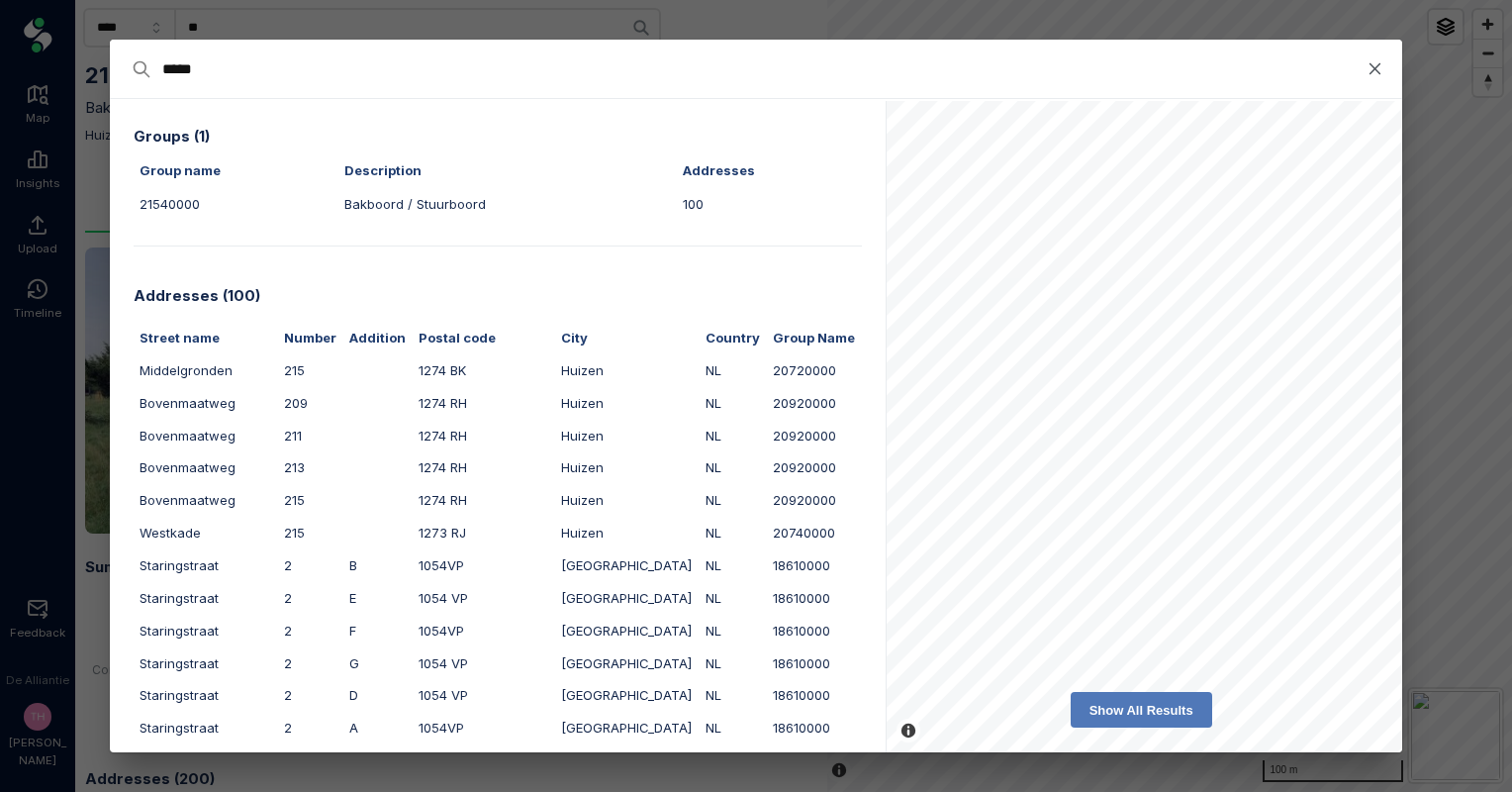 type on "******" 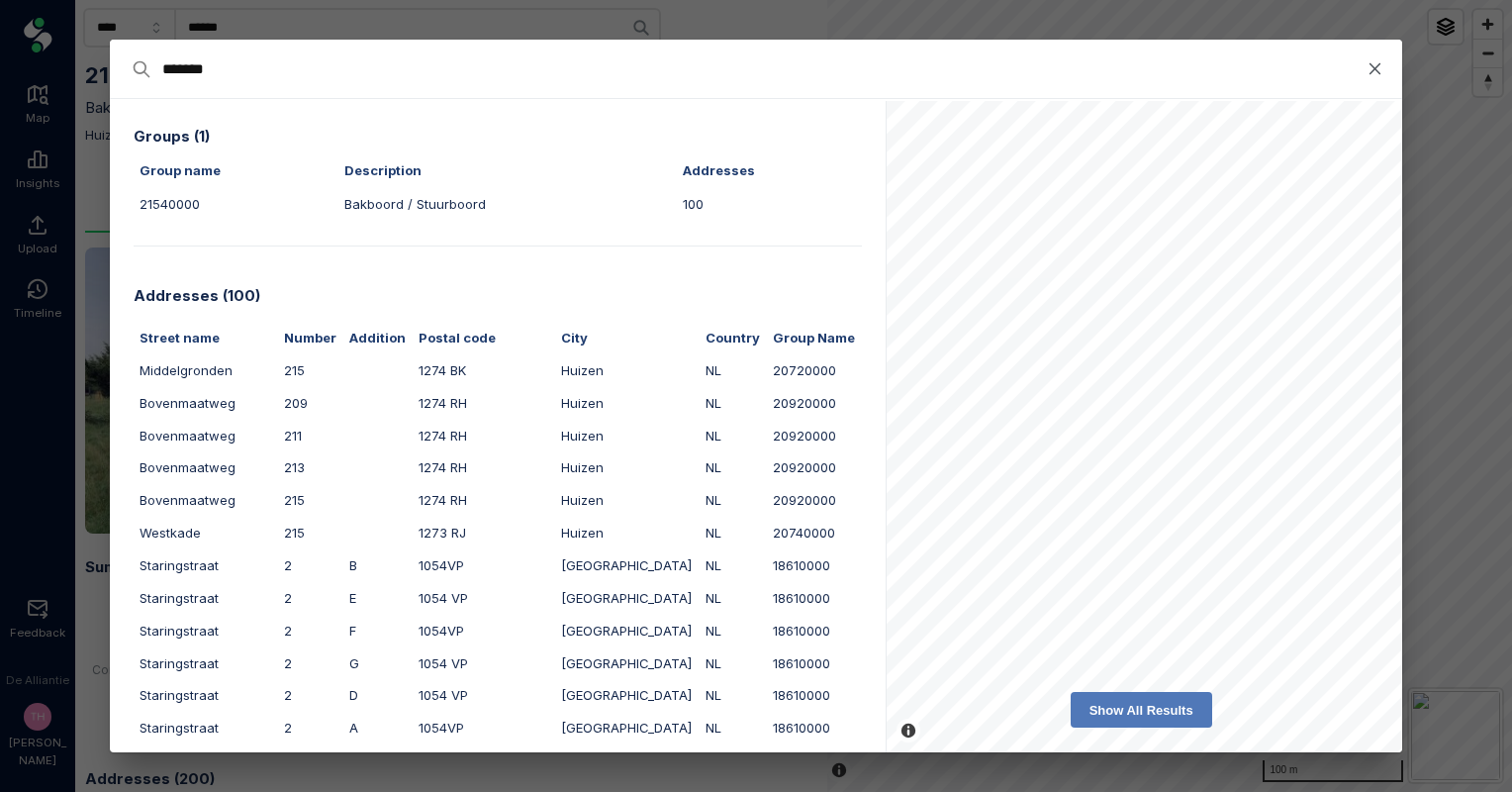 type on "********" 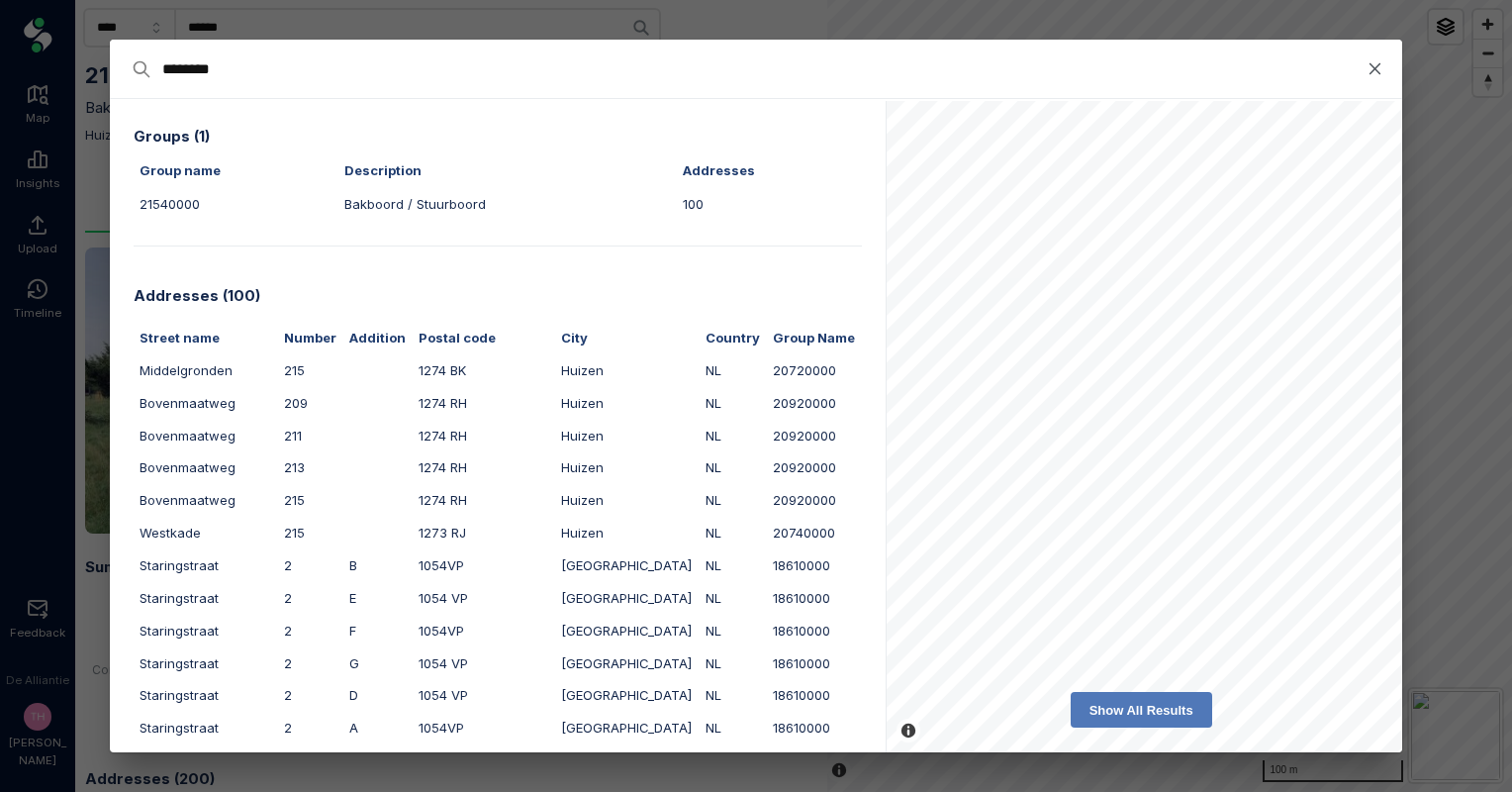 type on "********" 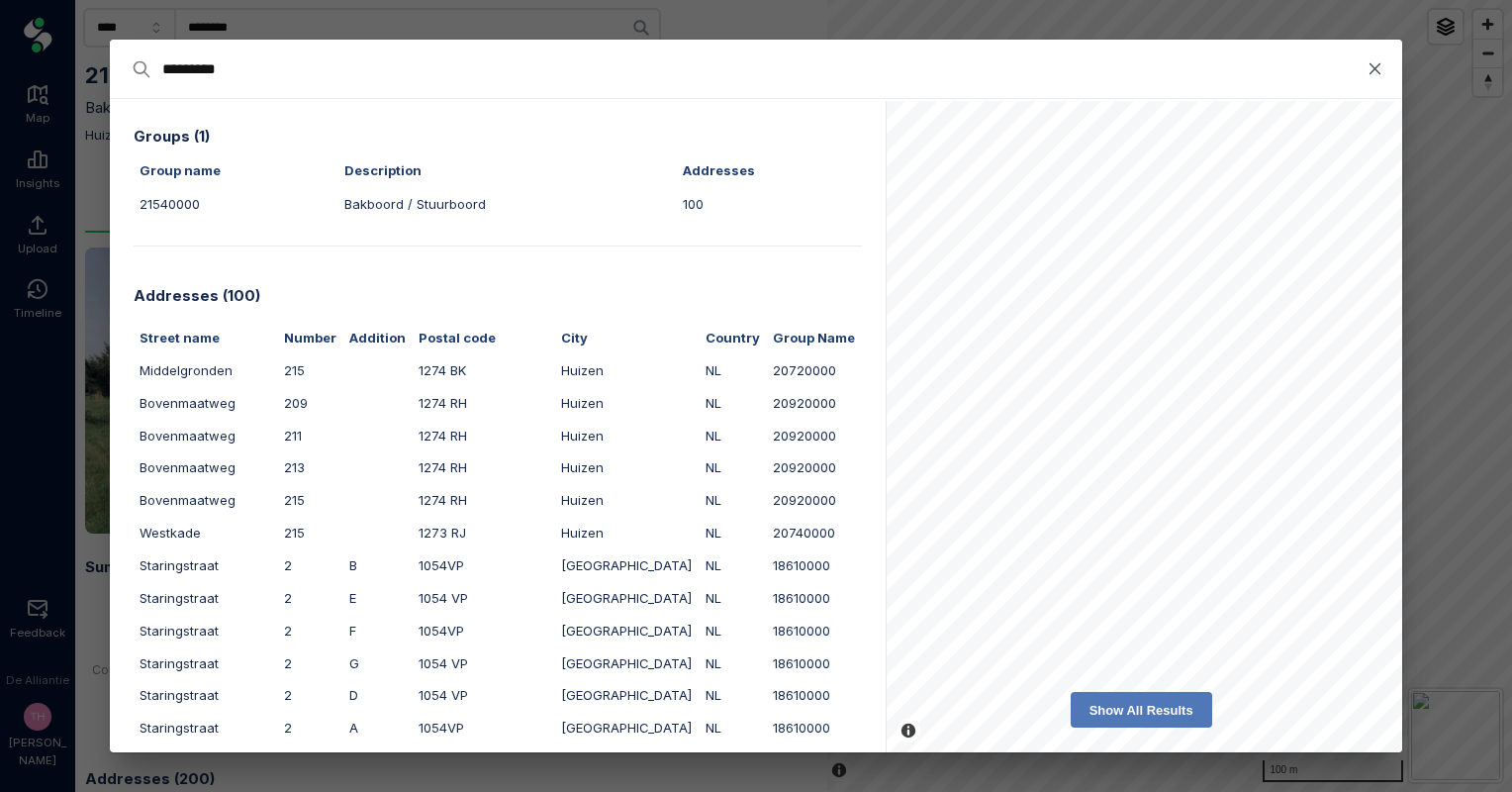 type on "**********" 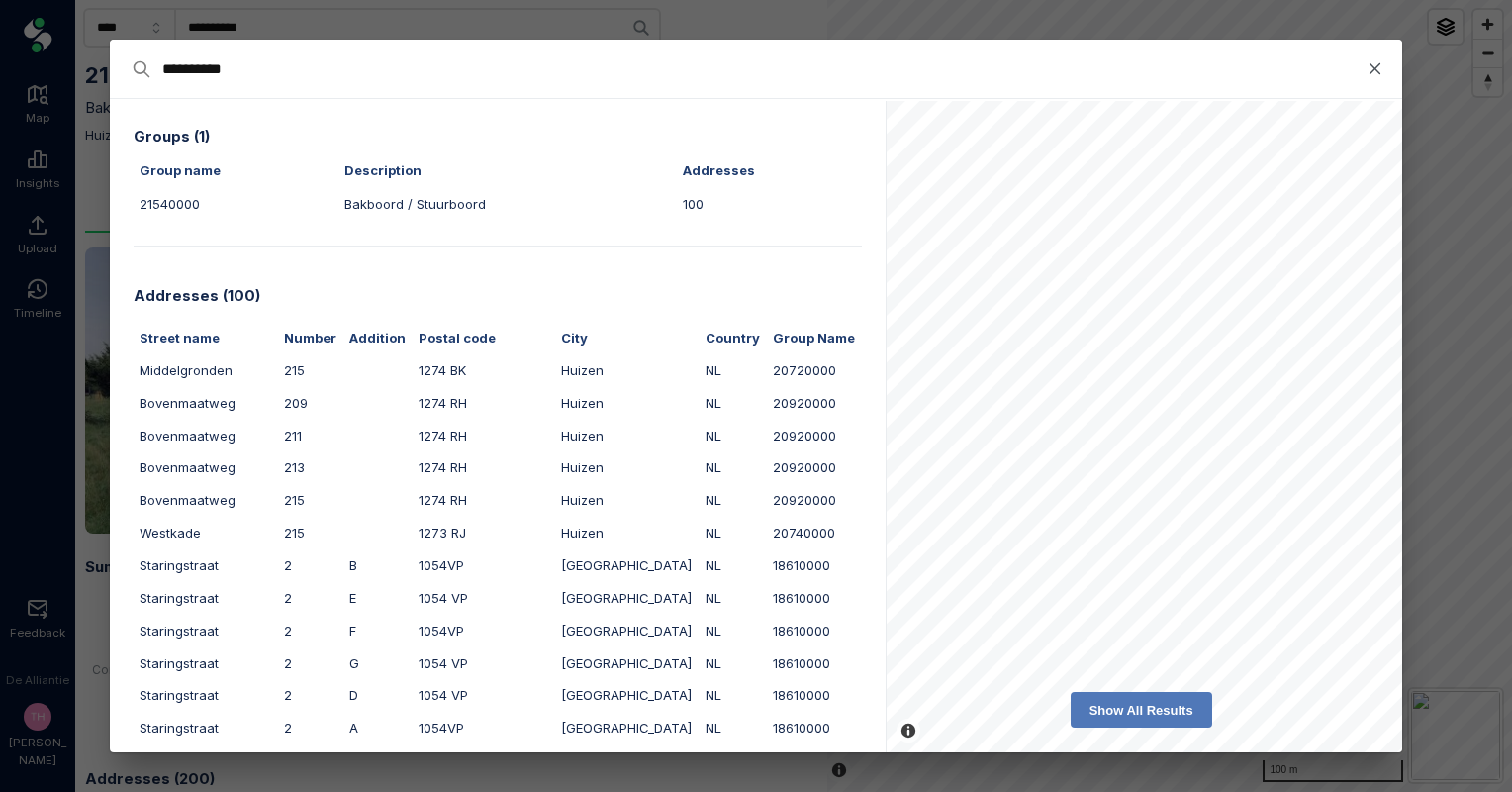 type on "**********" 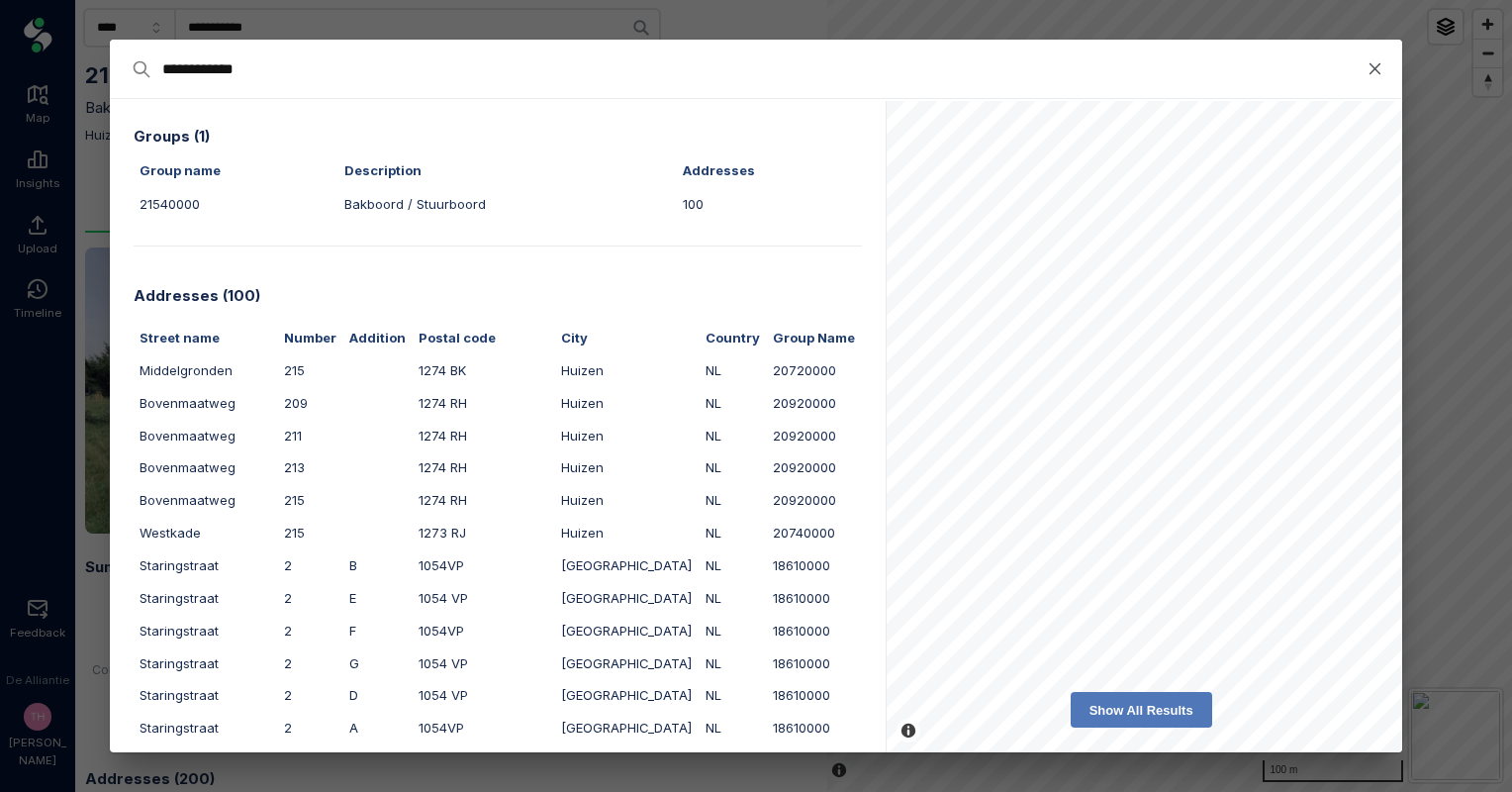 type on "**********" 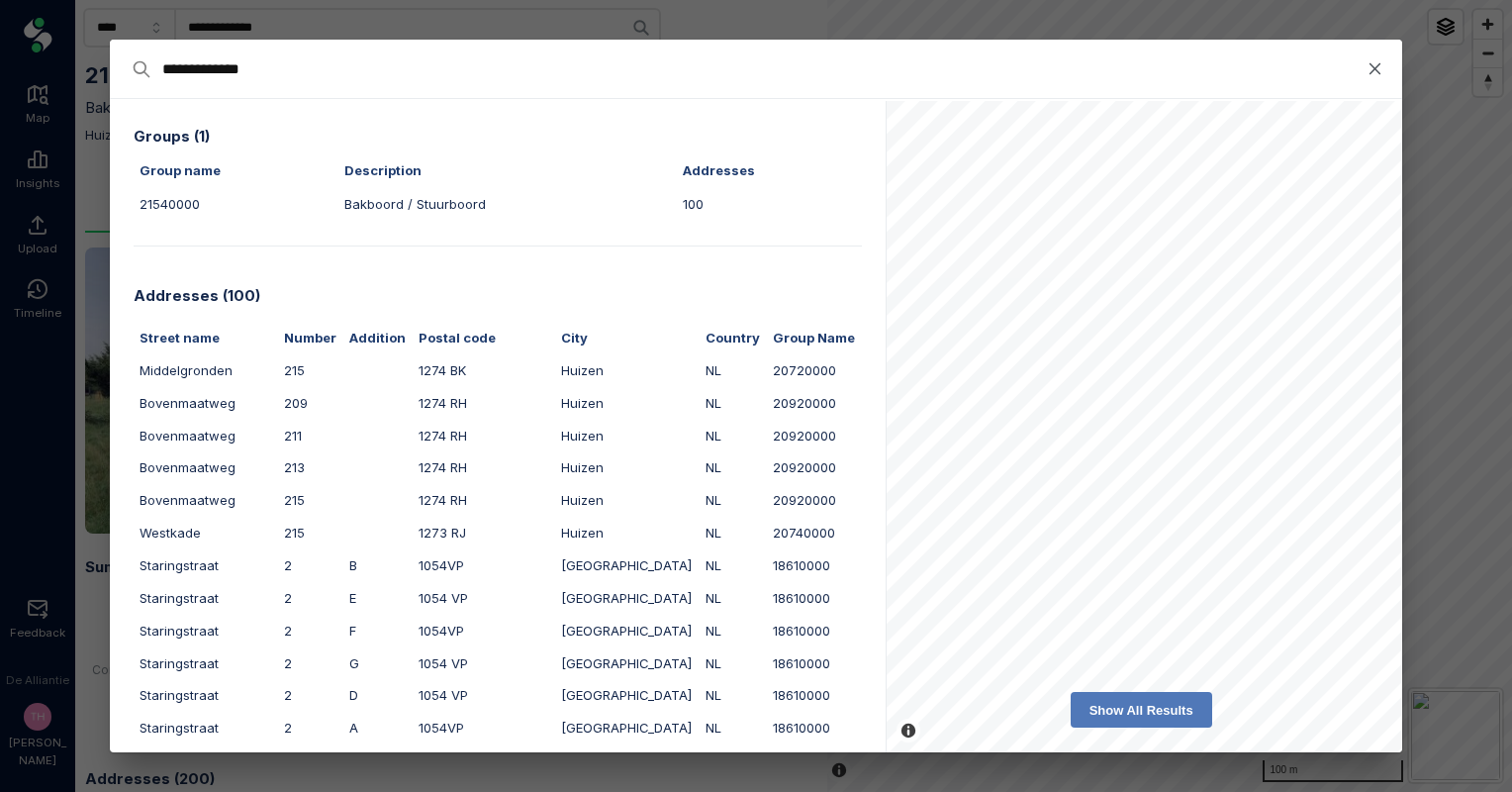 type on "**********" 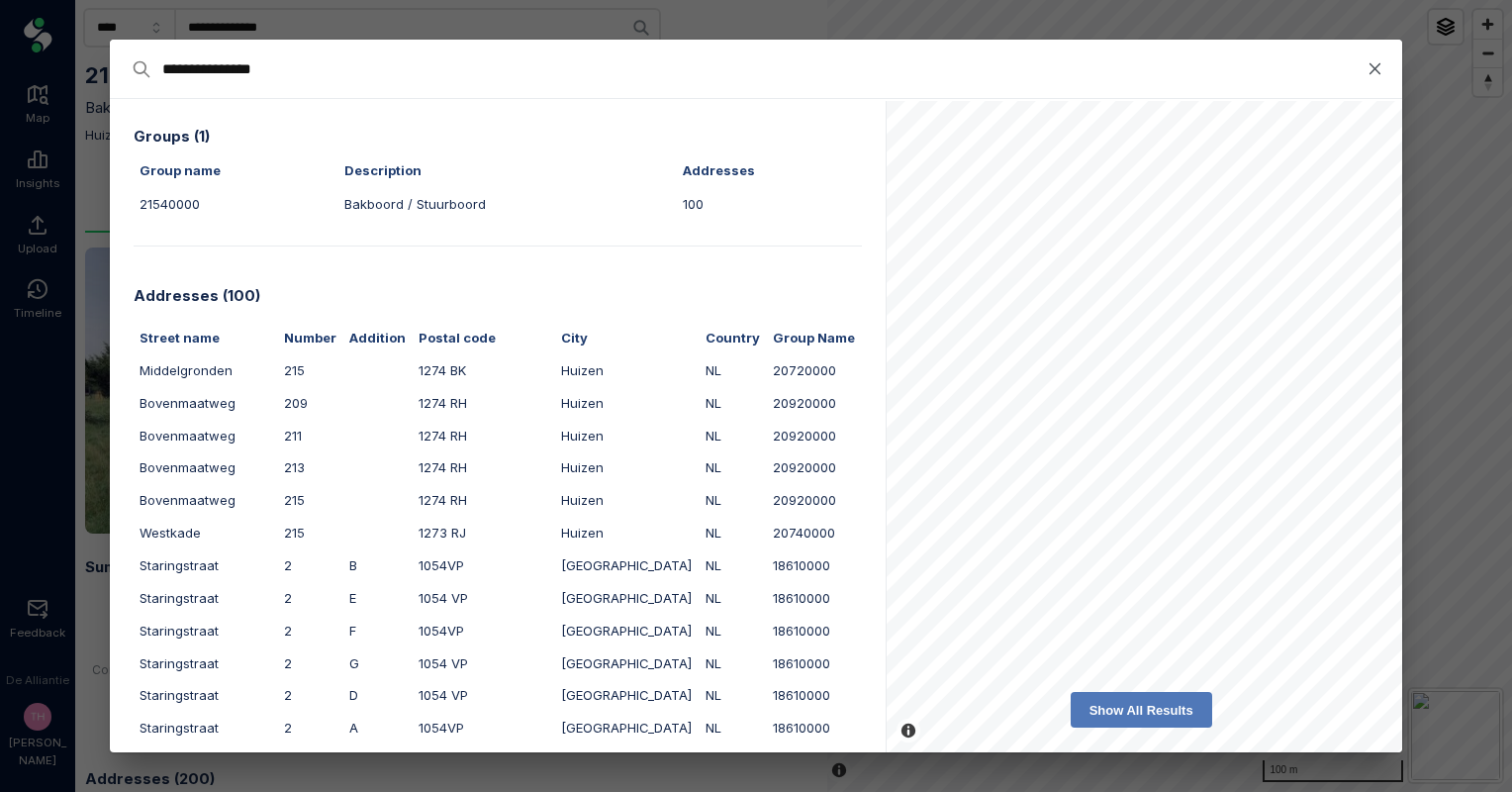 type on "**********" 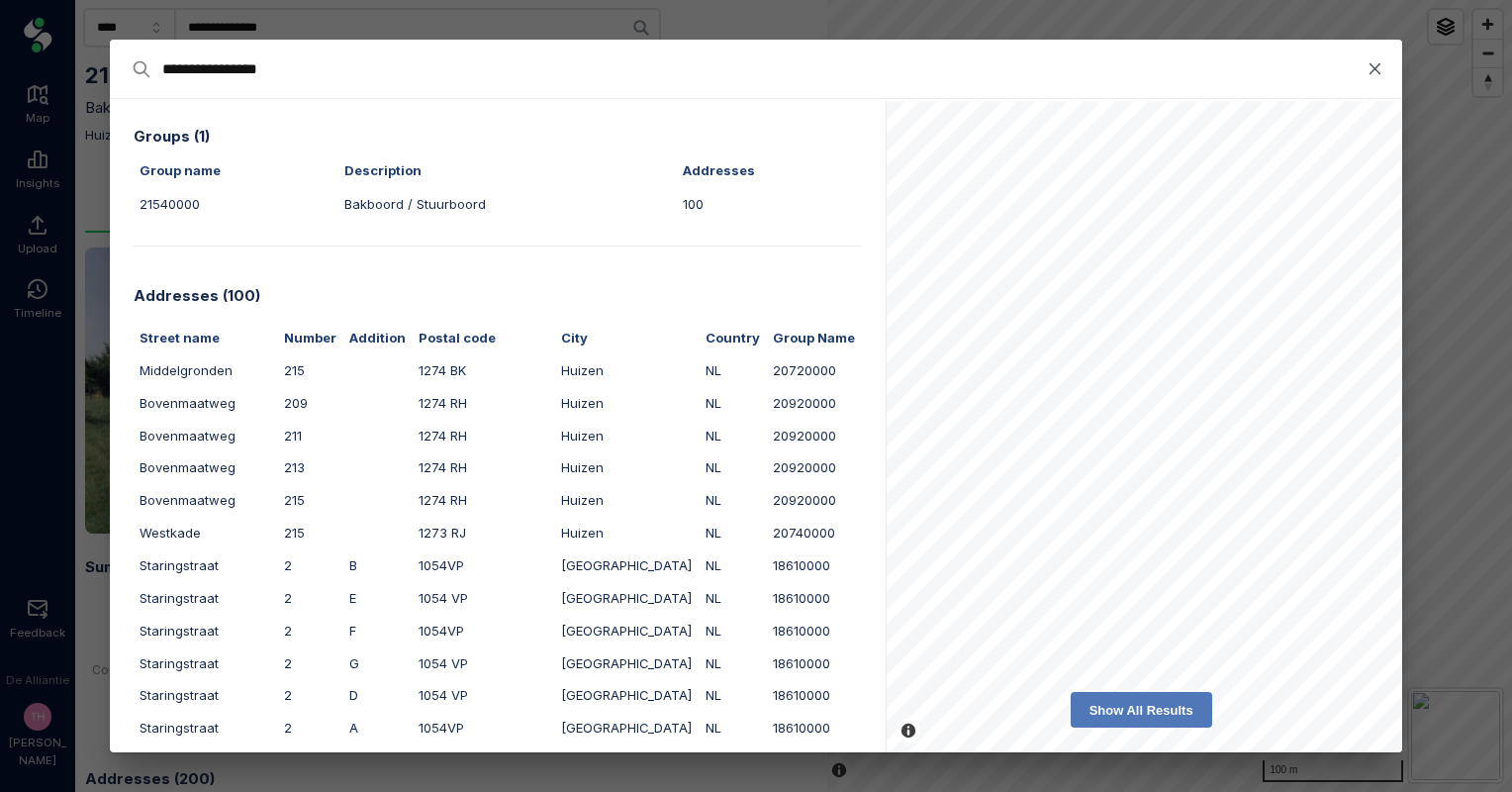 type on "**********" 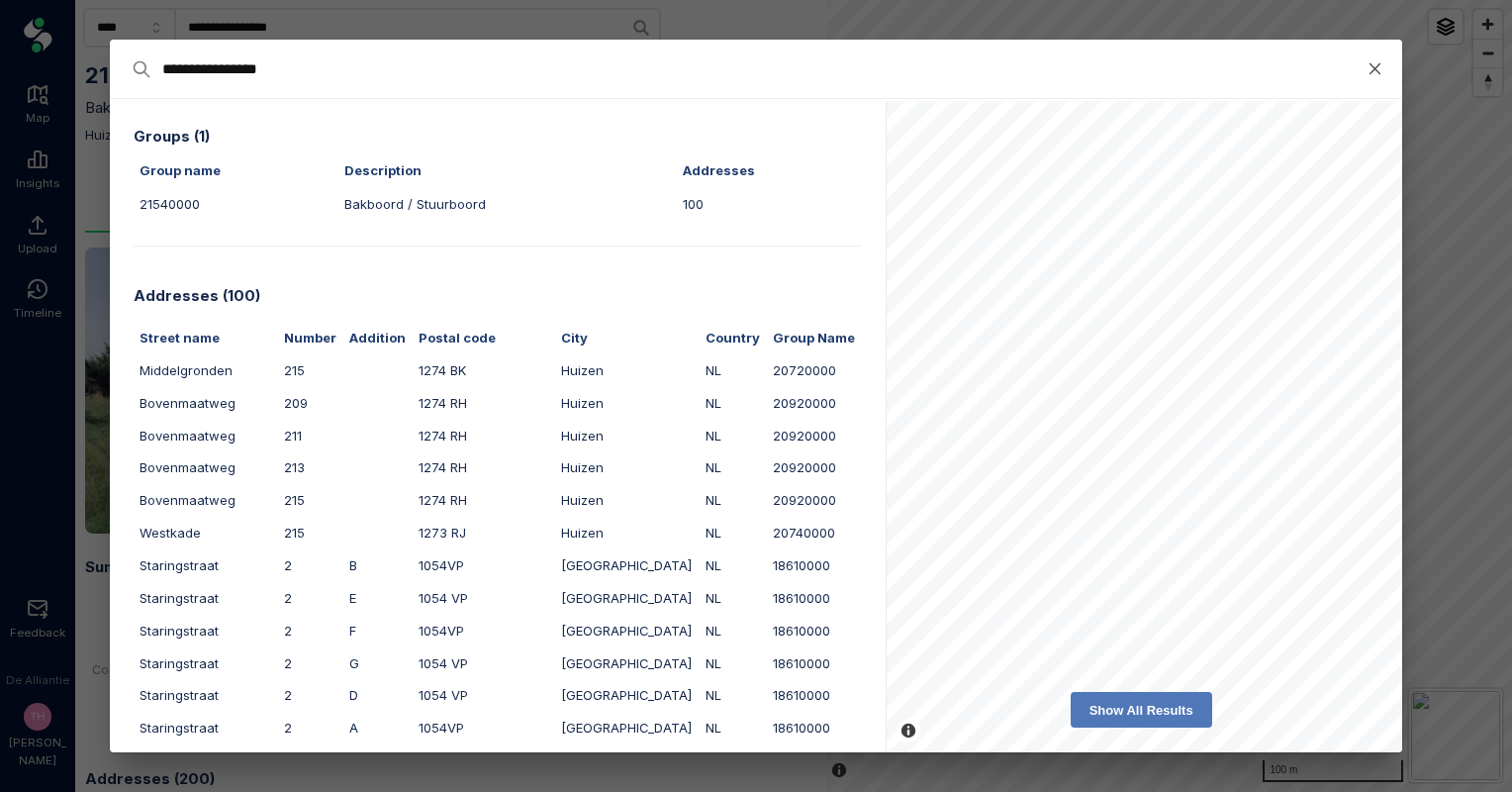 type on "**********" 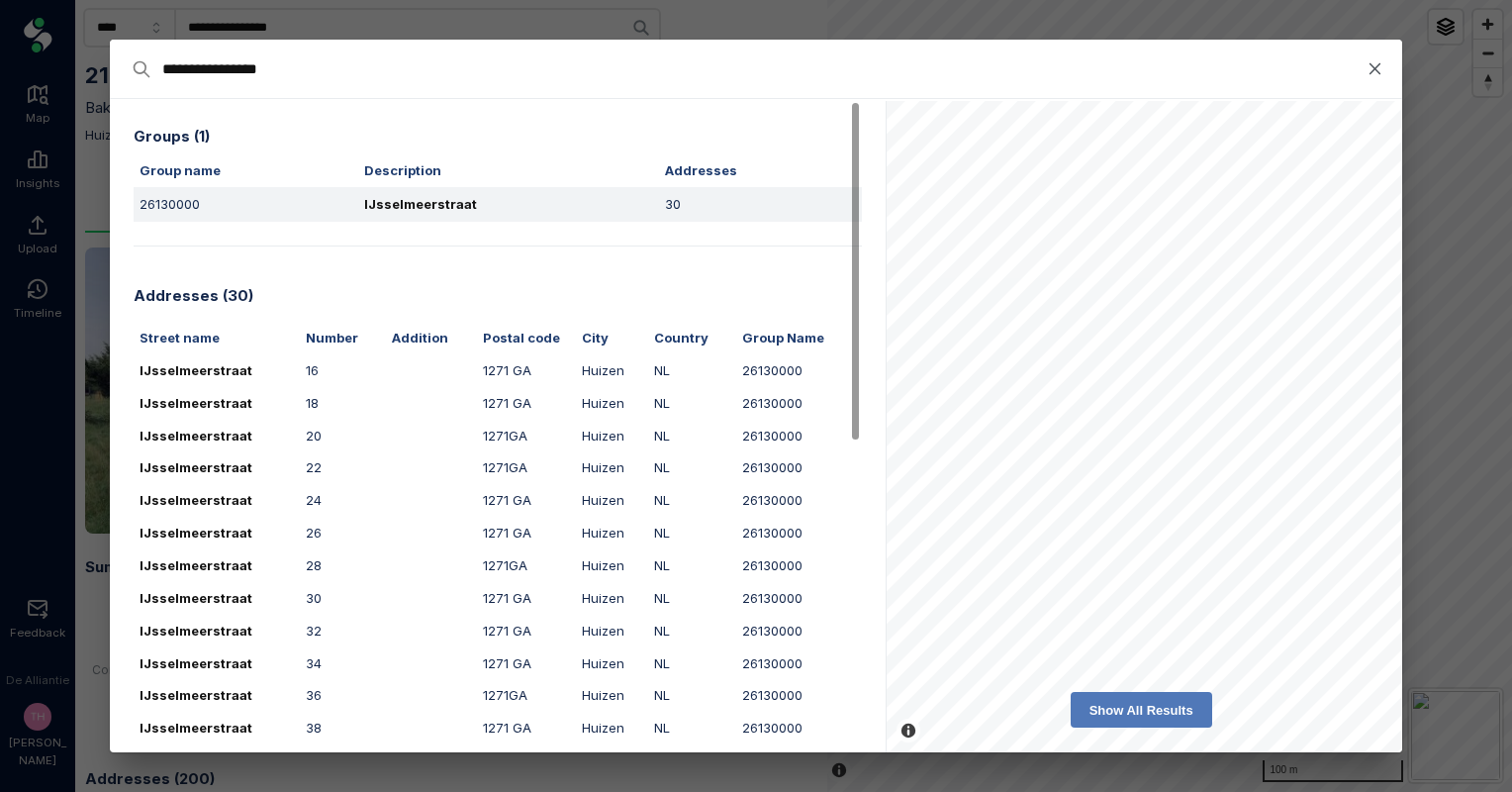 click on "26130000" at bounding box center (245, 204) 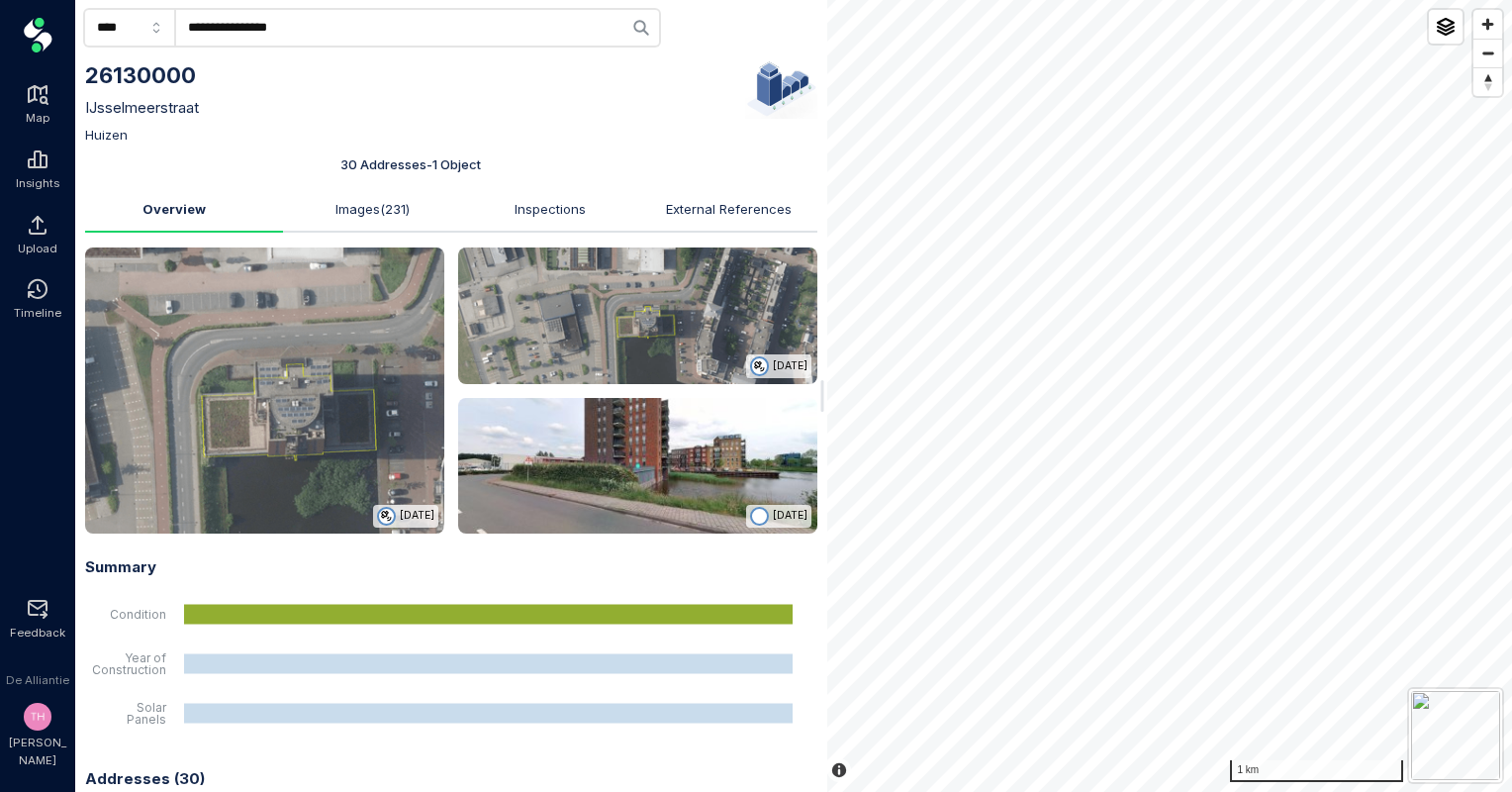 click on "**********" 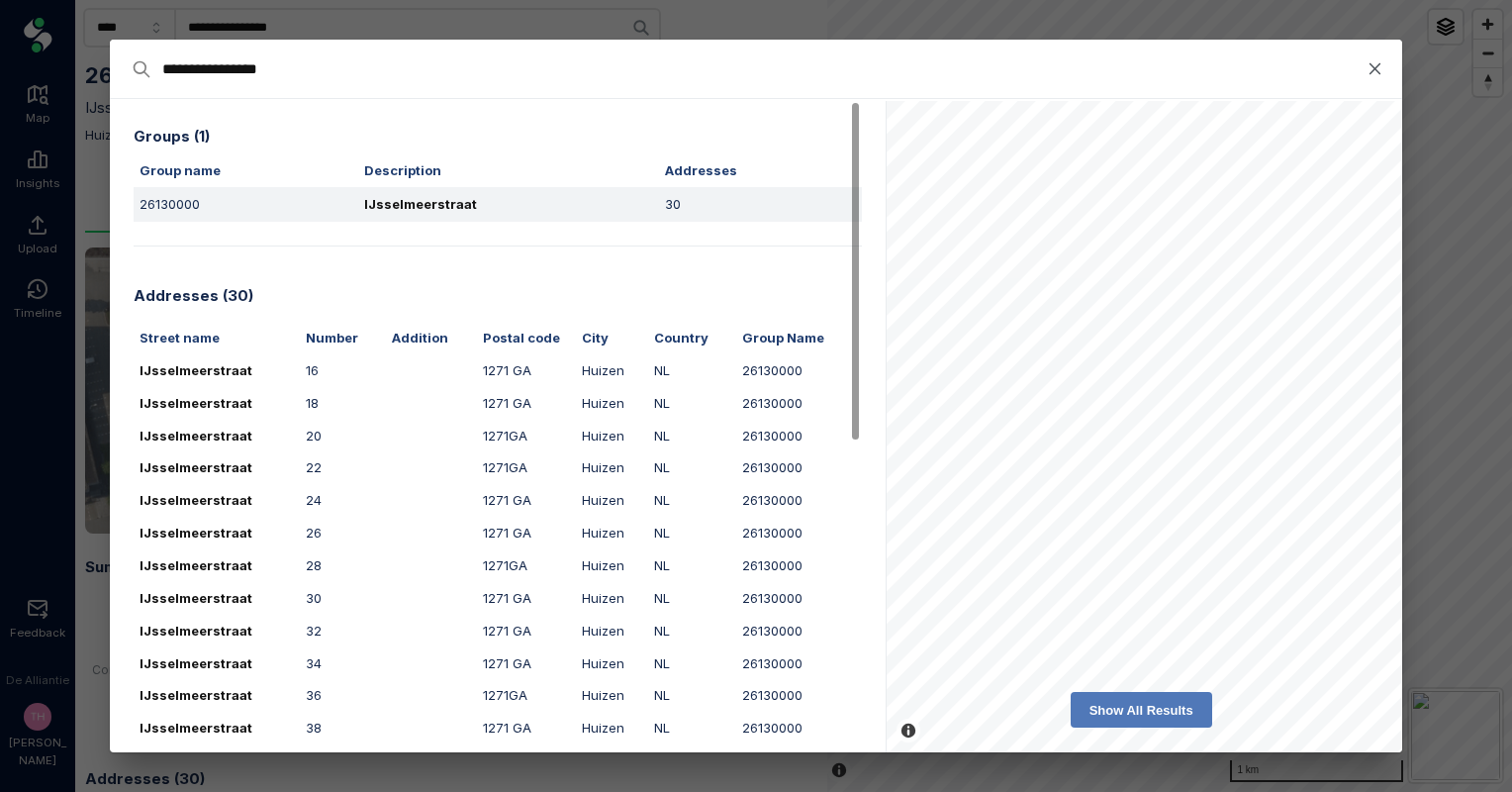 click on "IJsselmeerstraat" at bounding box center [421, 204] 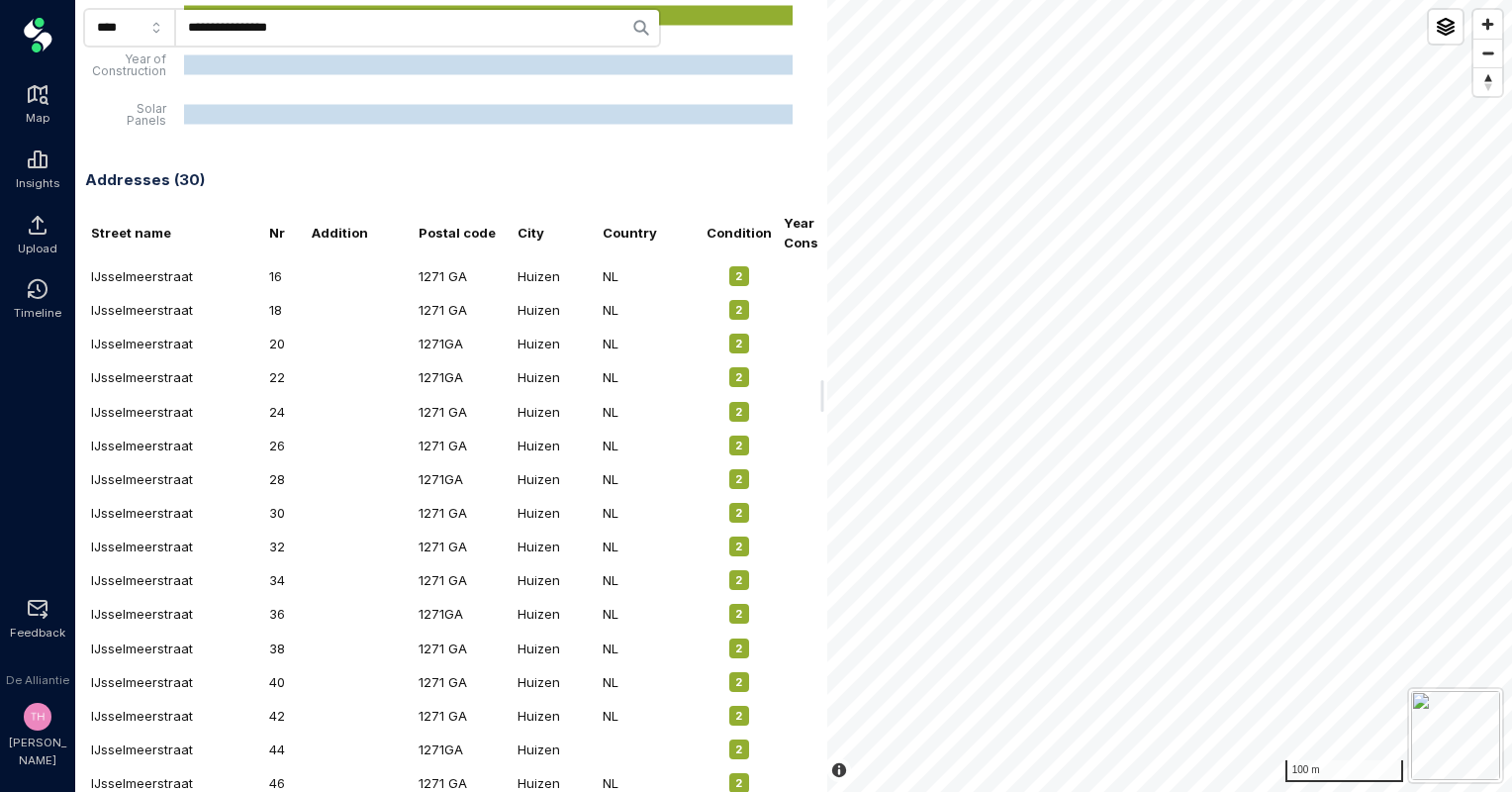 scroll, scrollTop: 495, scrollLeft: 0, axis: vertical 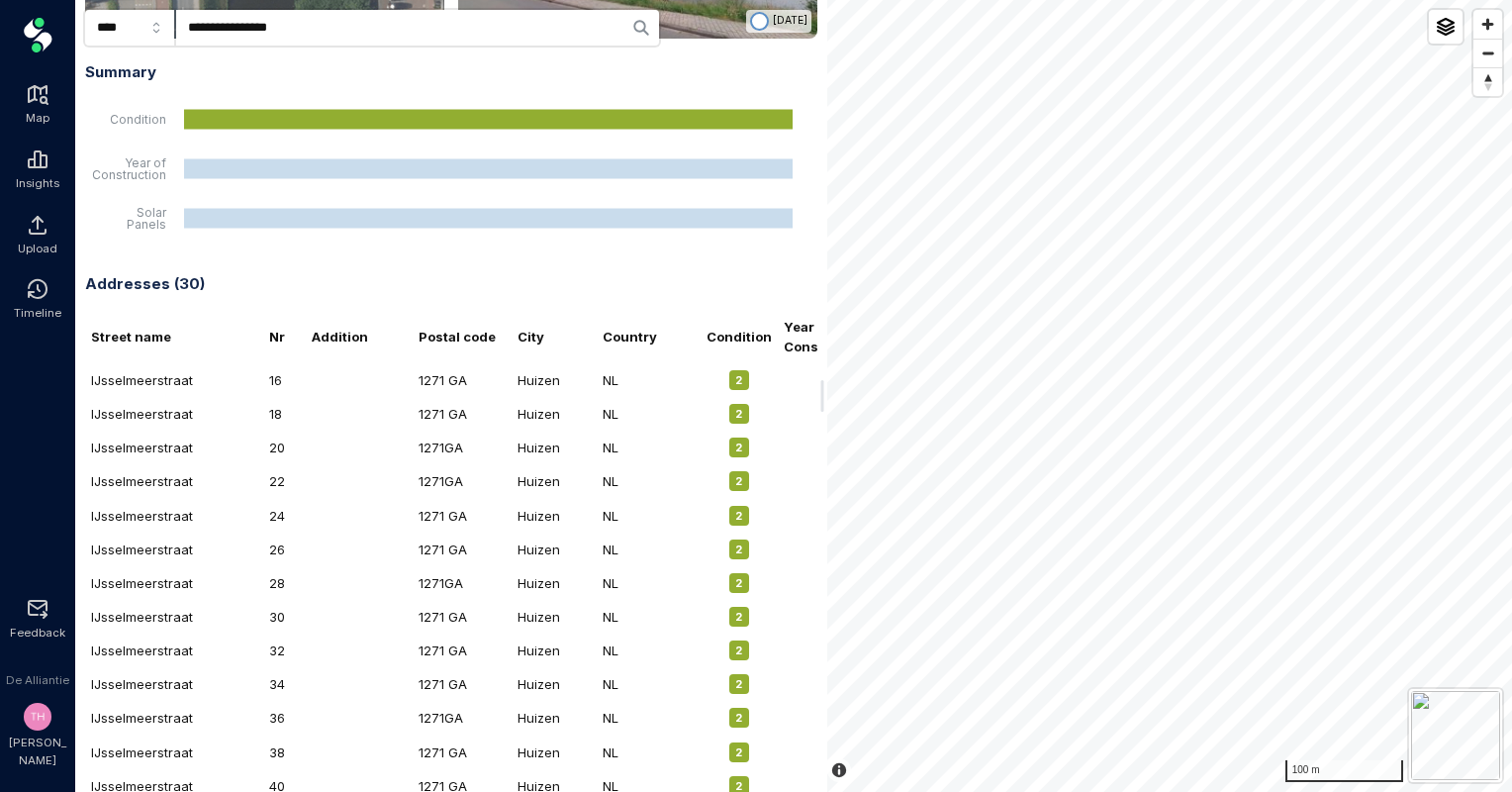 drag, startPoint x: 315, startPoint y: 28, endPoint x: 175, endPoint y: 30, distance: 140.01428 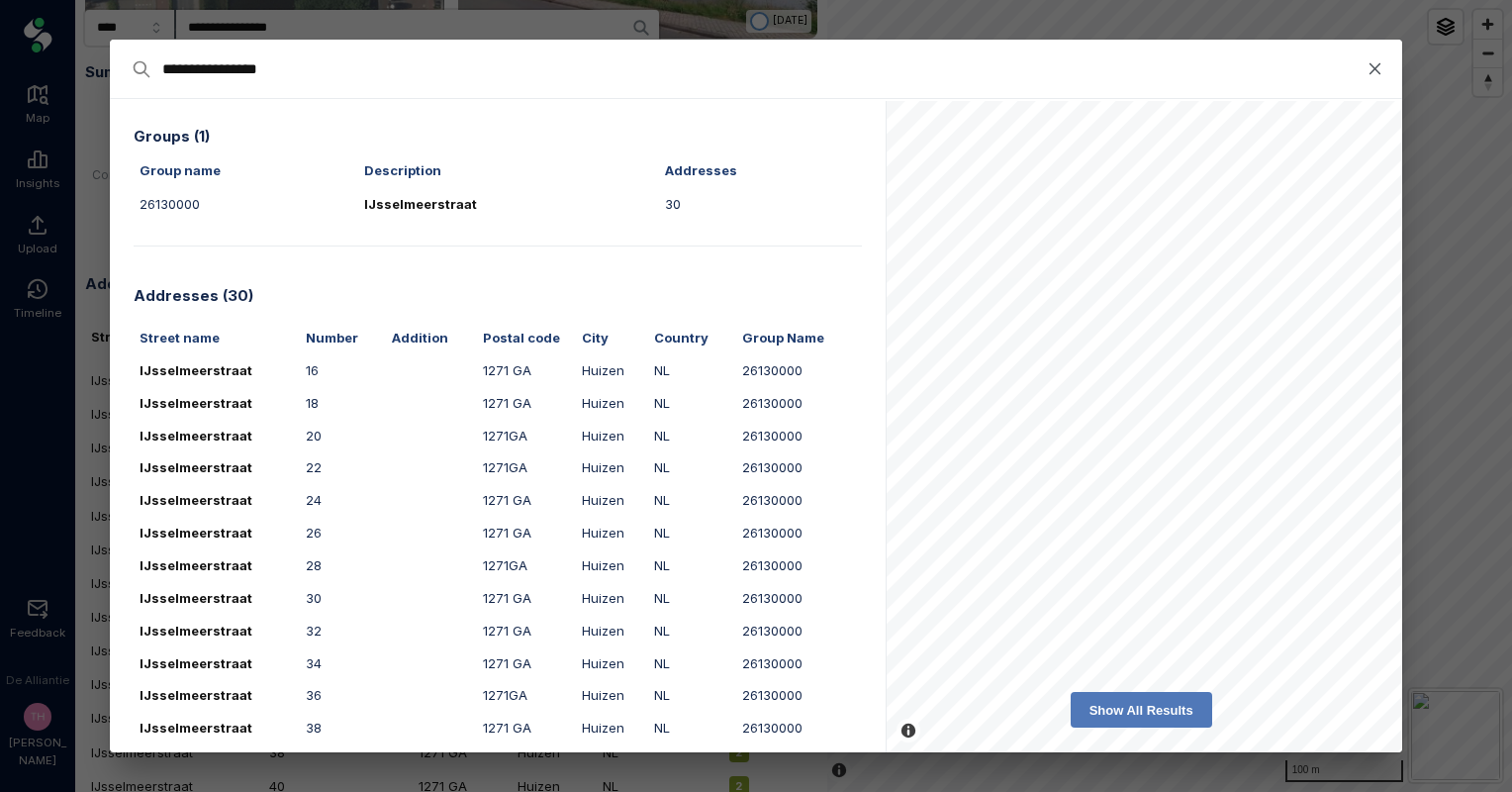 click on "**********" at bounding box center [756, 792] 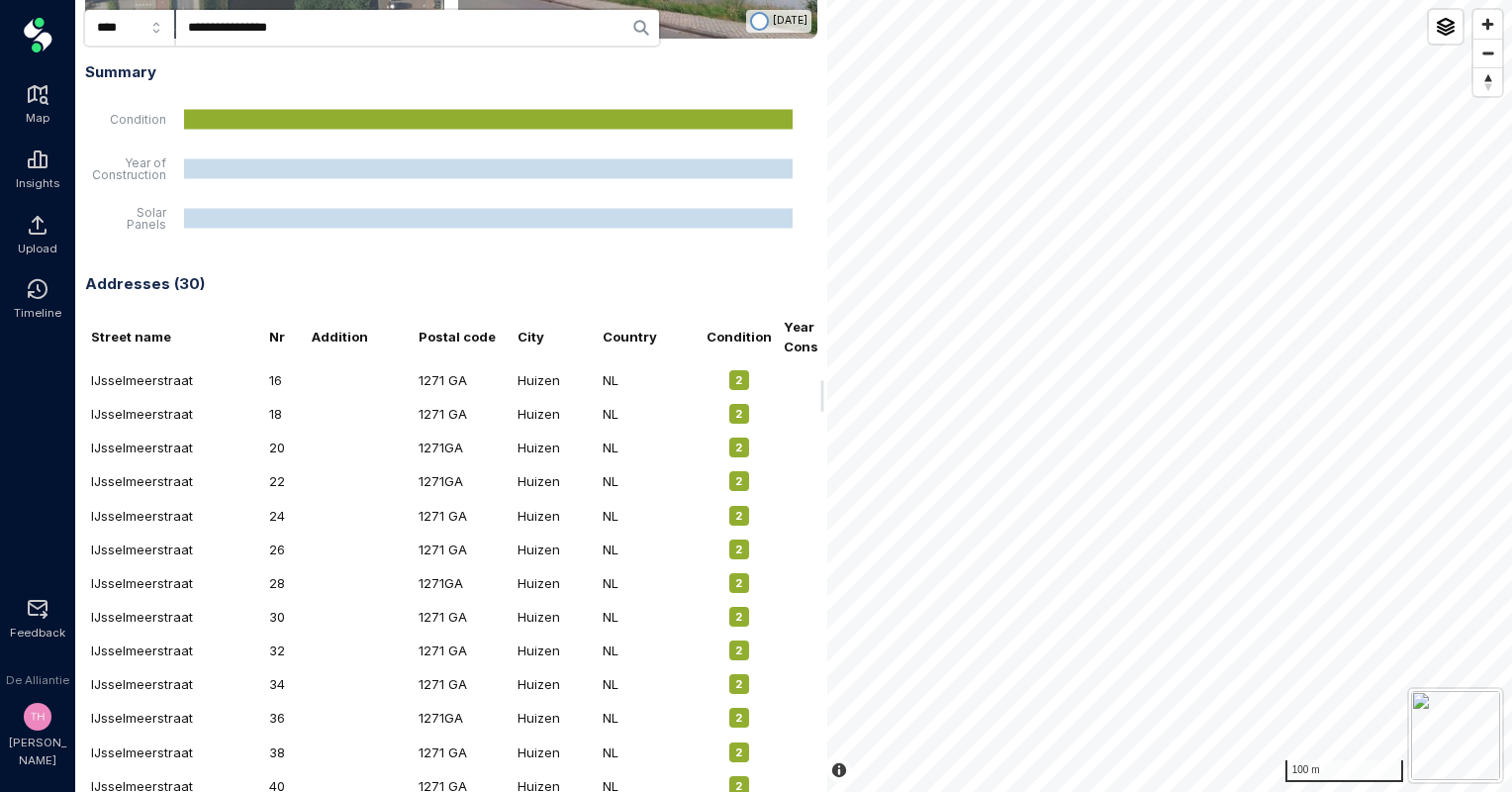click on "**********" 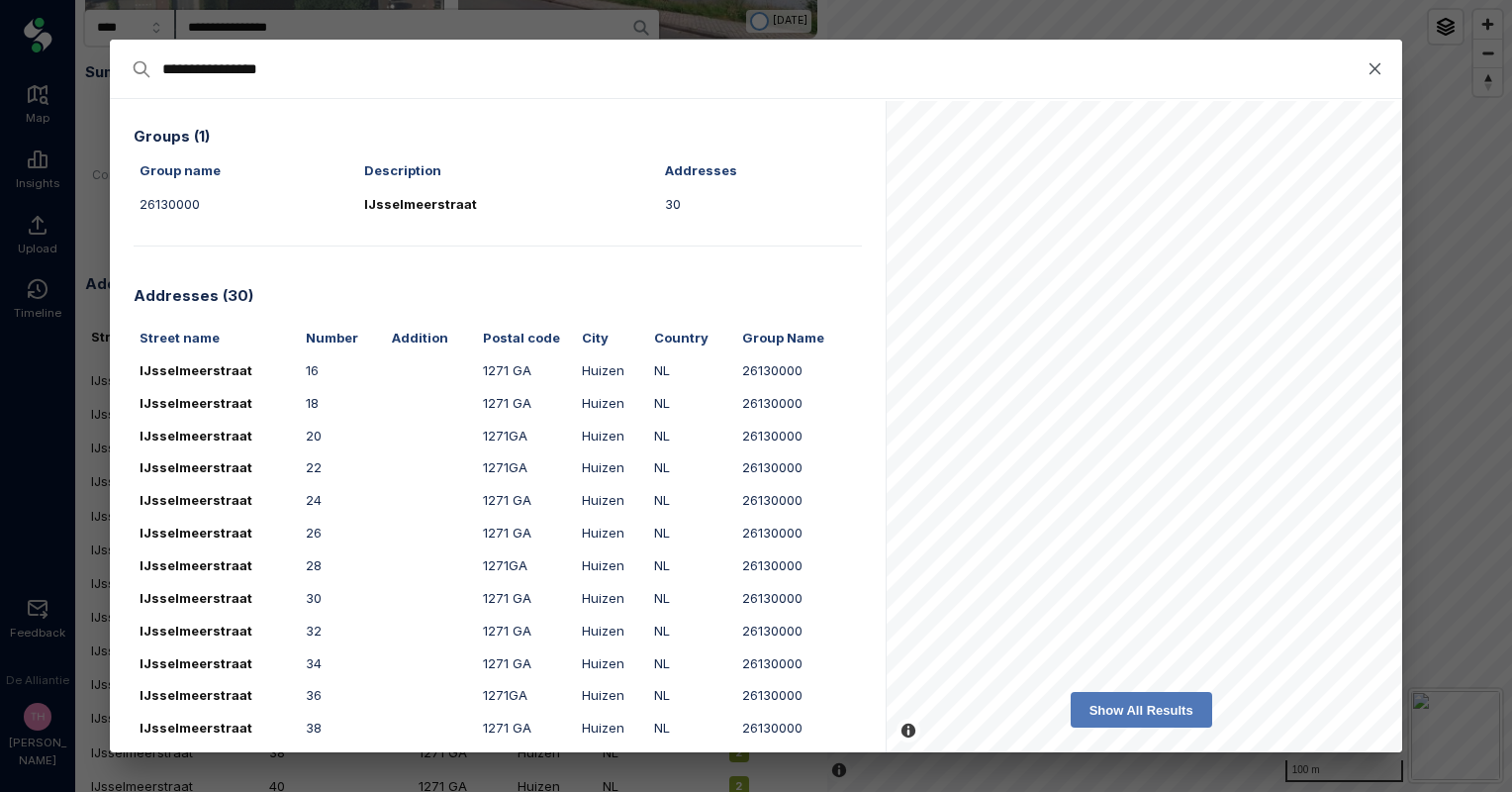 drag, startPoint x: 211, startPoint y: 75, endPoint x: 108, endPoint y: 90, distance: 104.086502 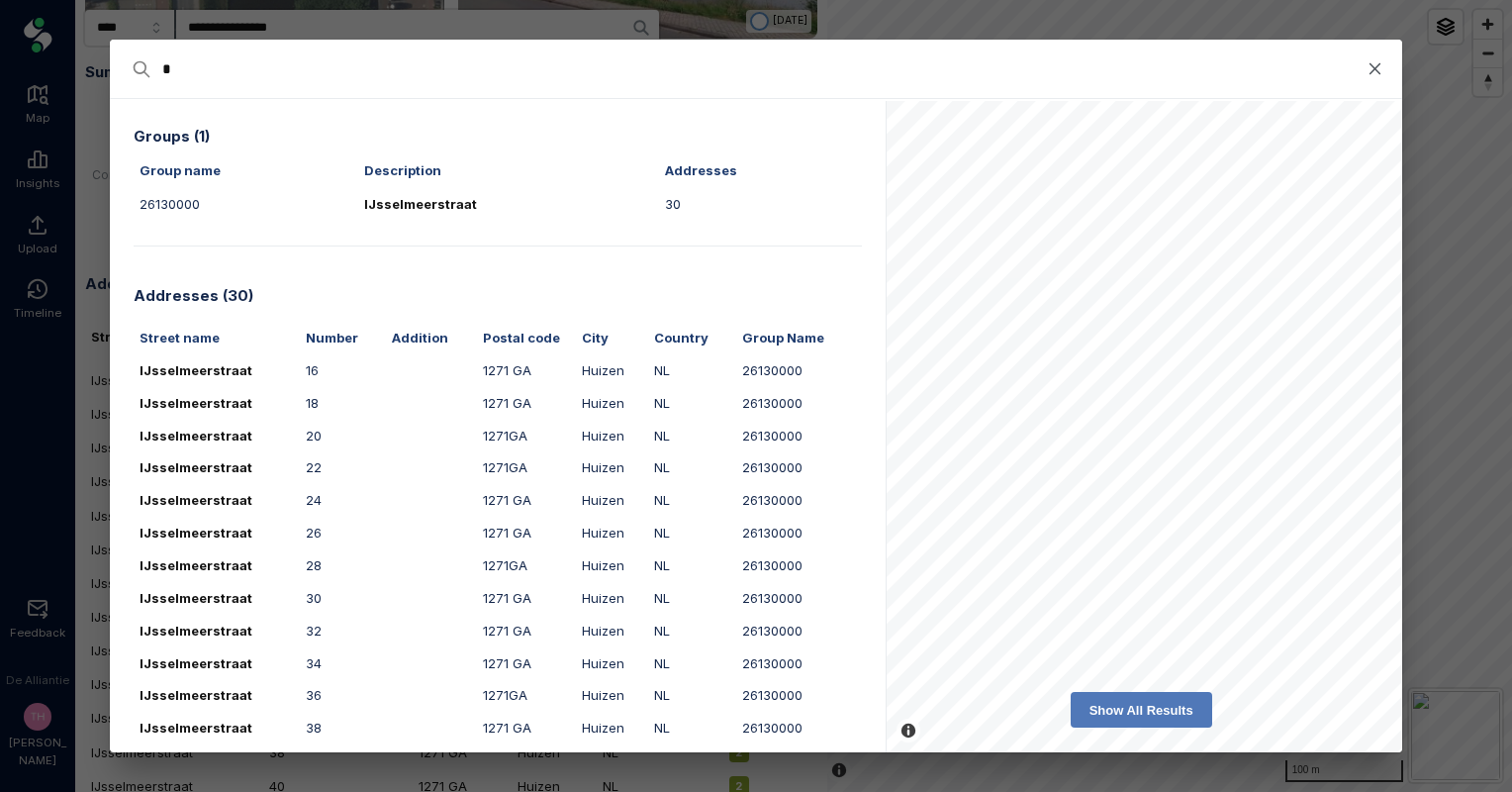 type on "**" 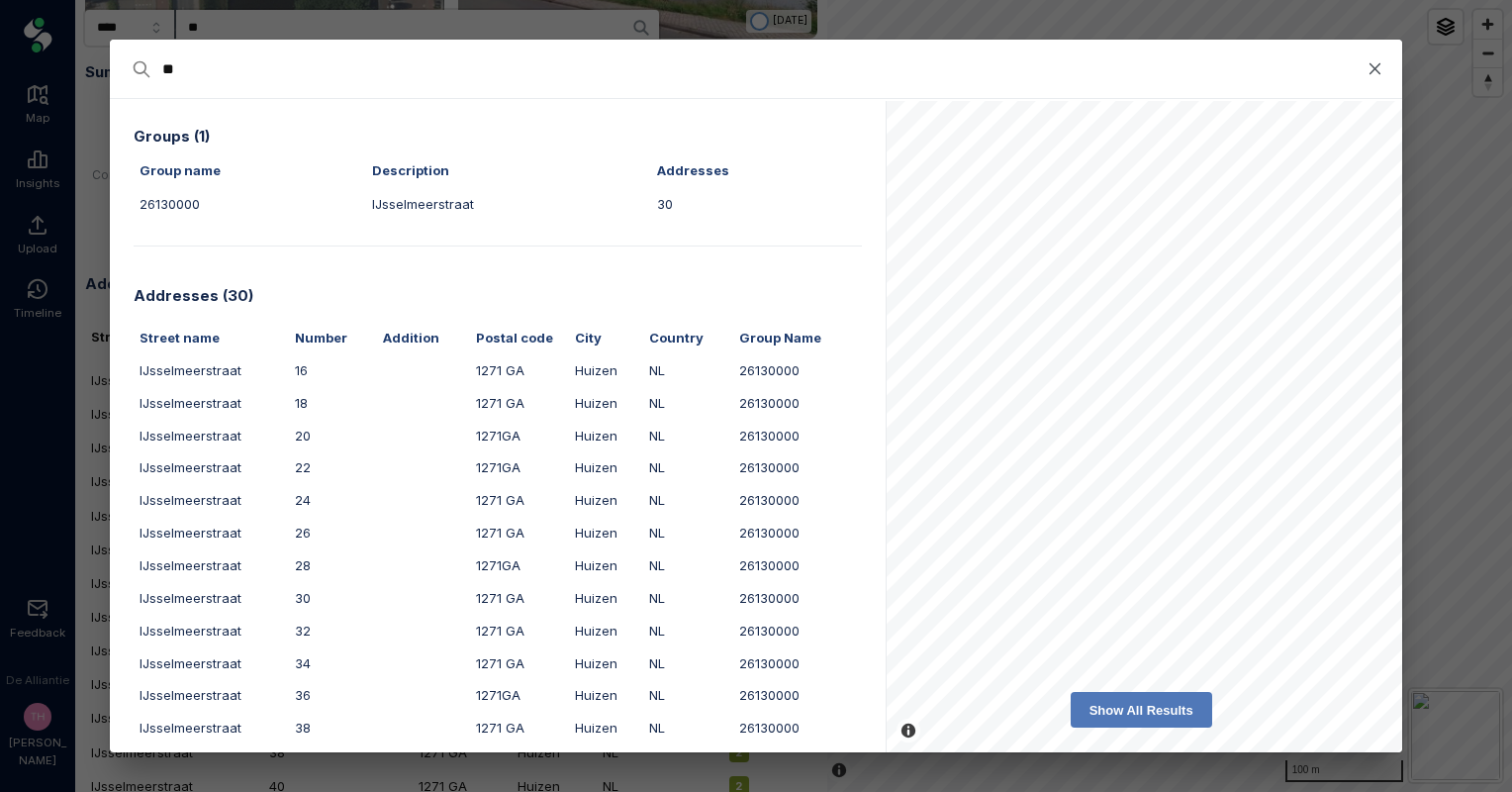type on "***" 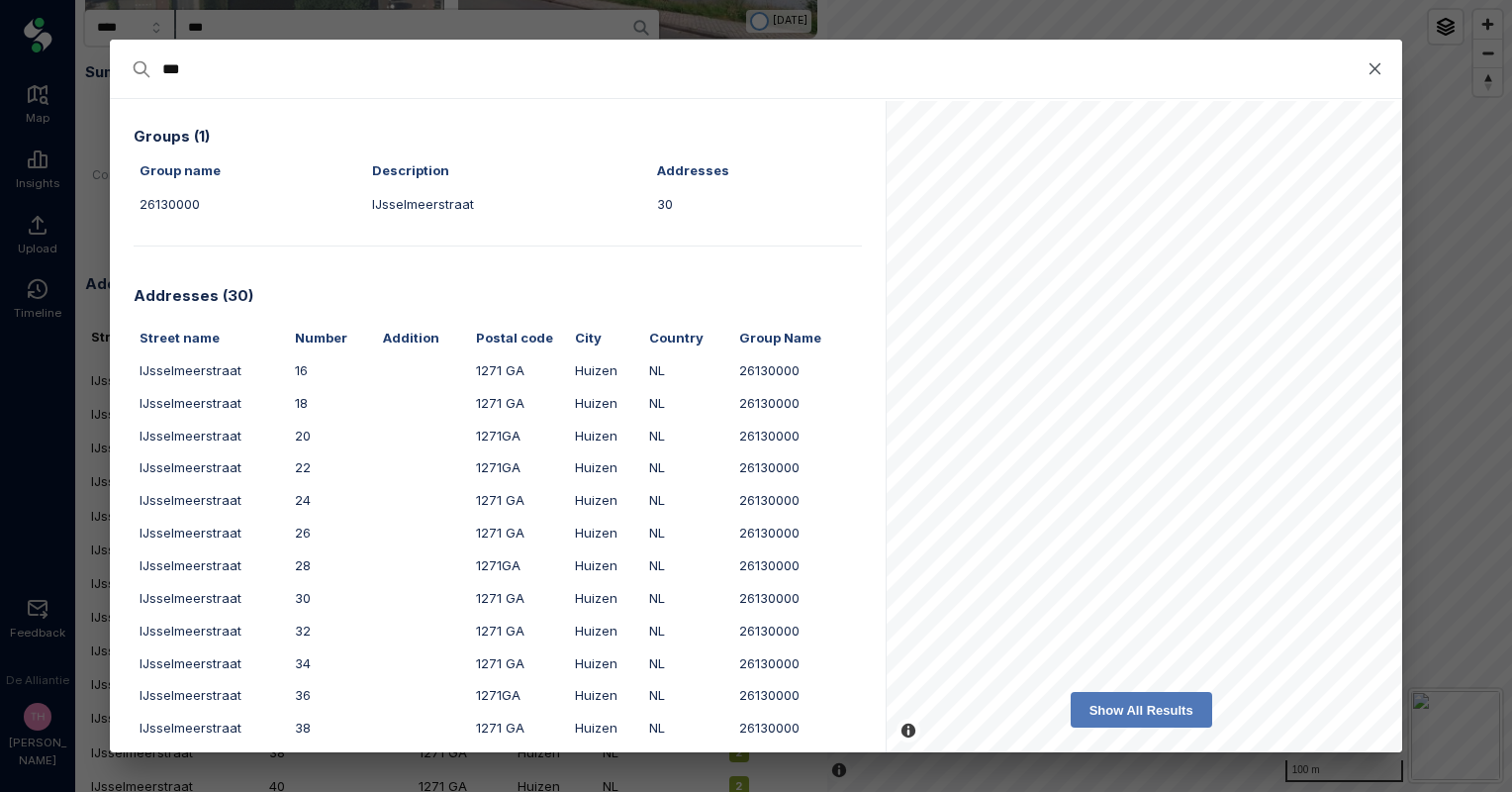 type on "****" 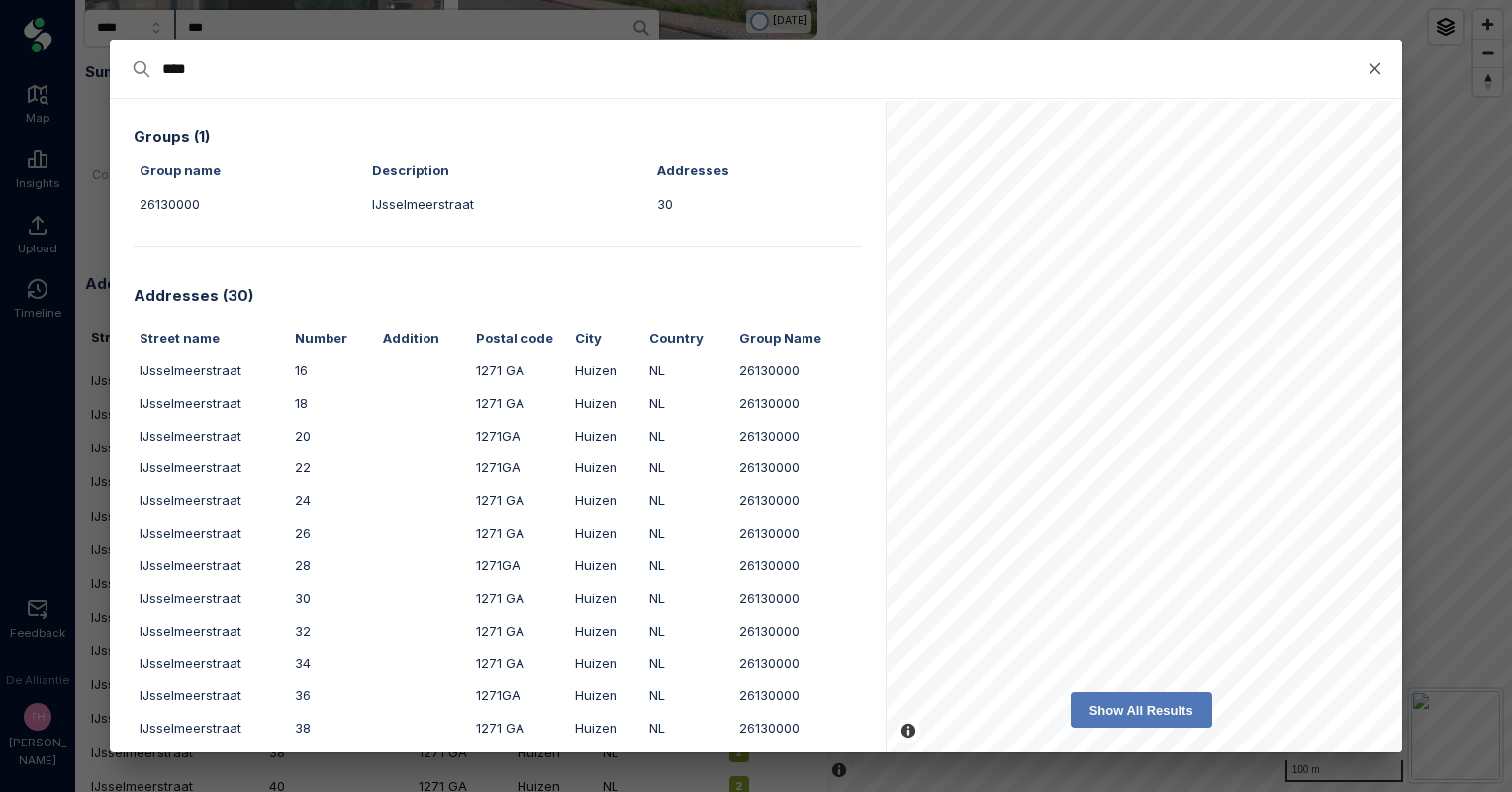 type on "****" 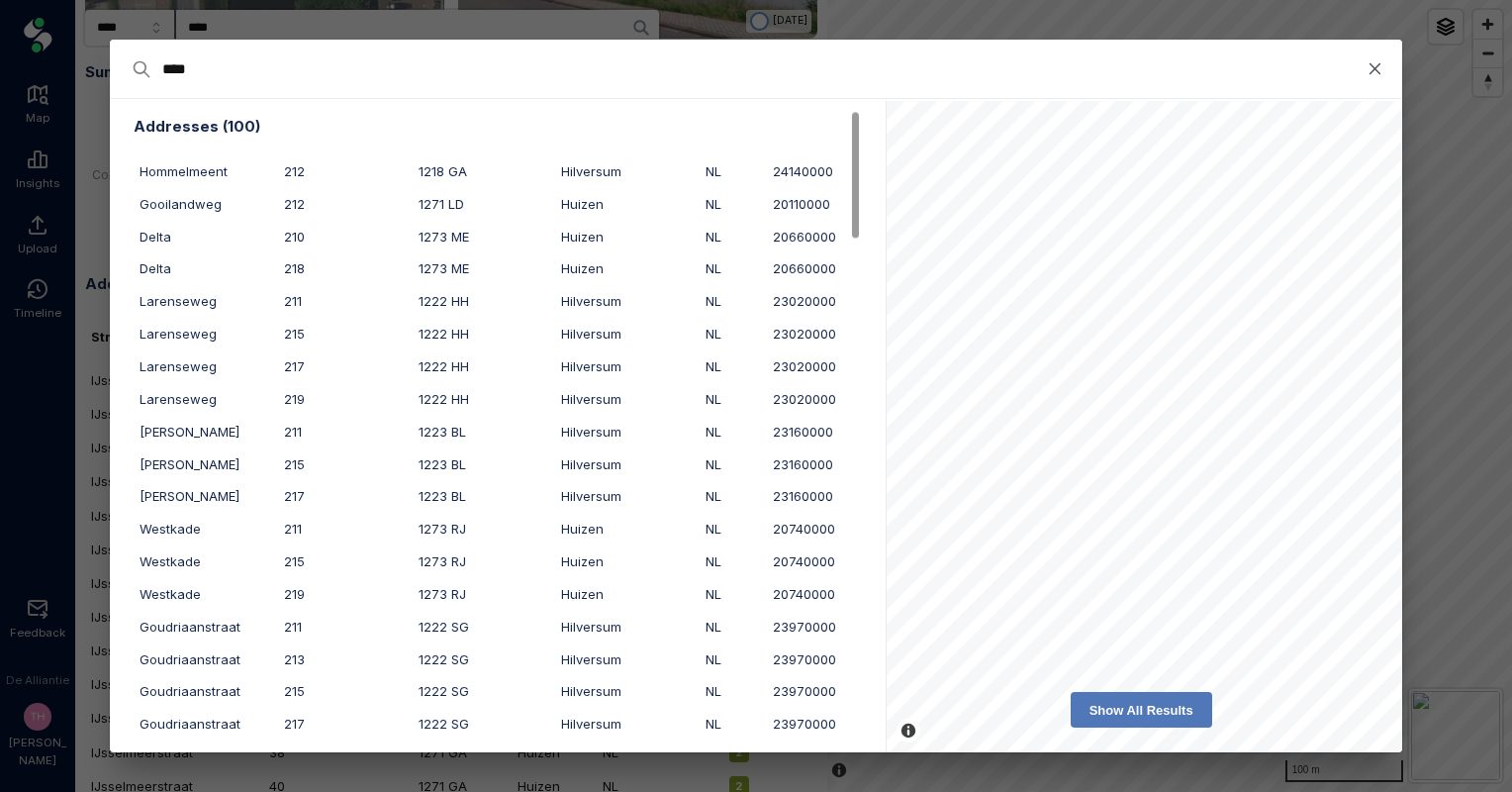 scroll, scrollTop: 36, scrollLeft: 0, axis: vertical 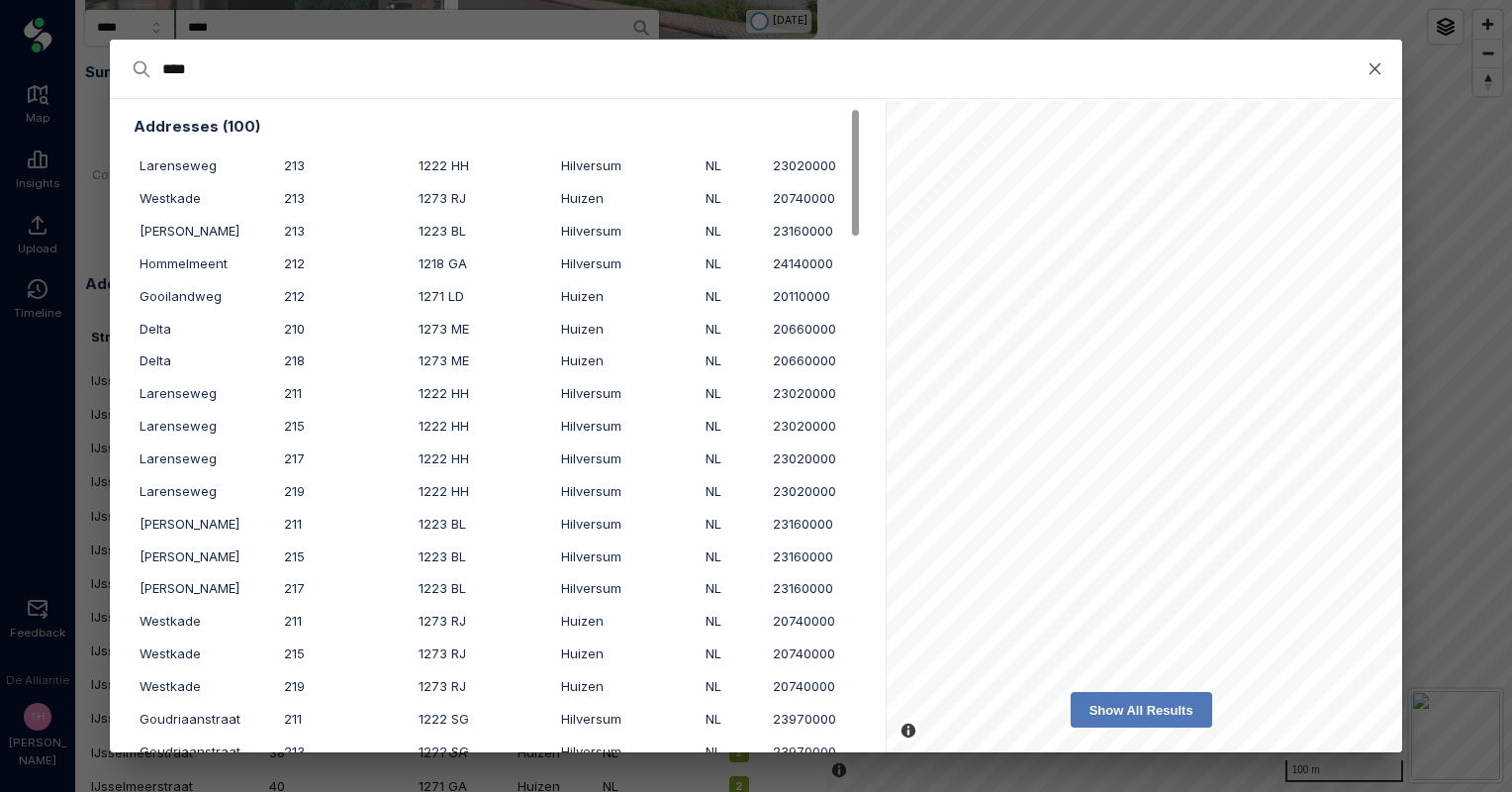 click on "****" 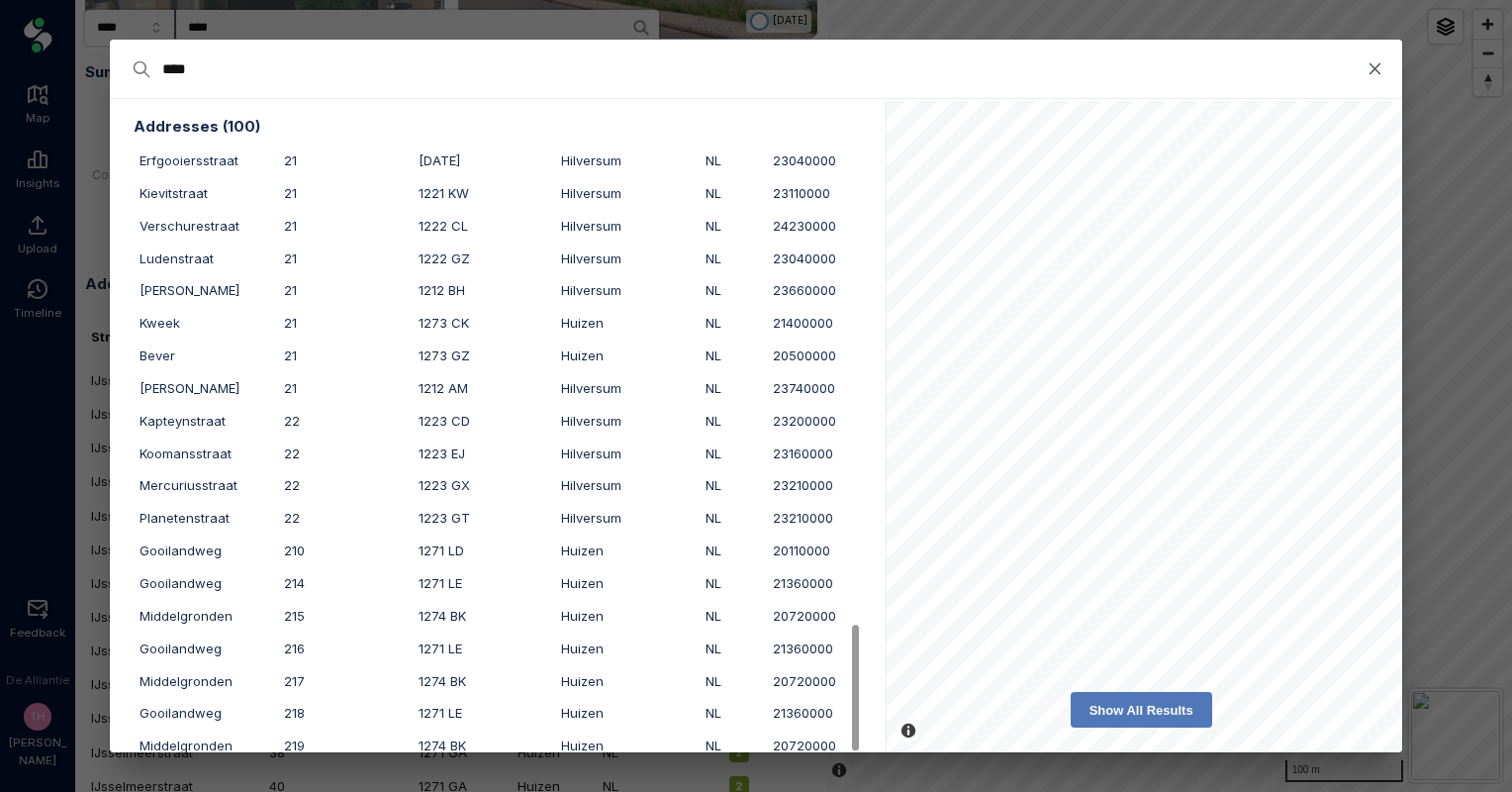 scroll, scrollTop: 2709, scrollLeft: 0, axis: vertical 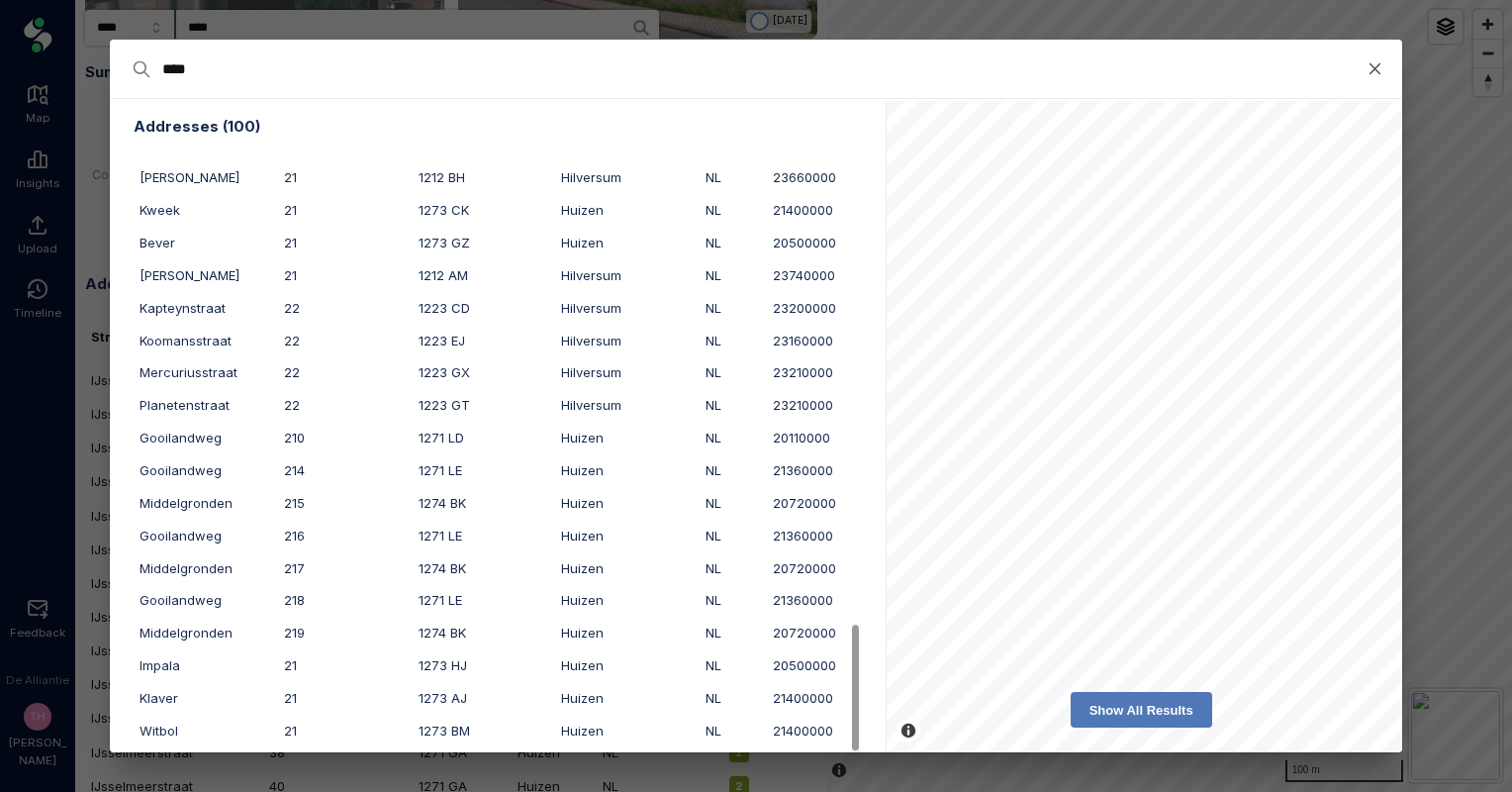 type on "****" 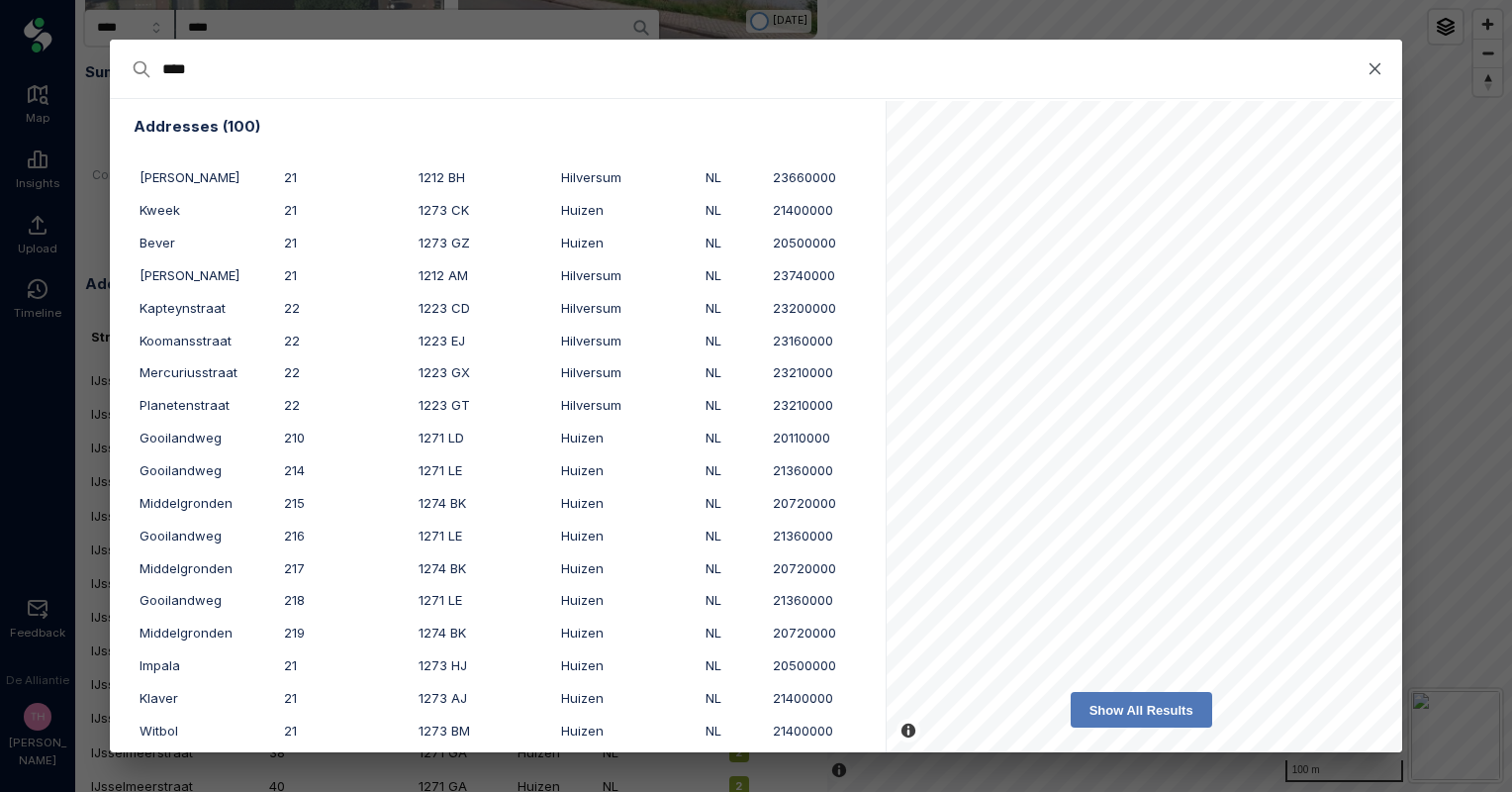 click 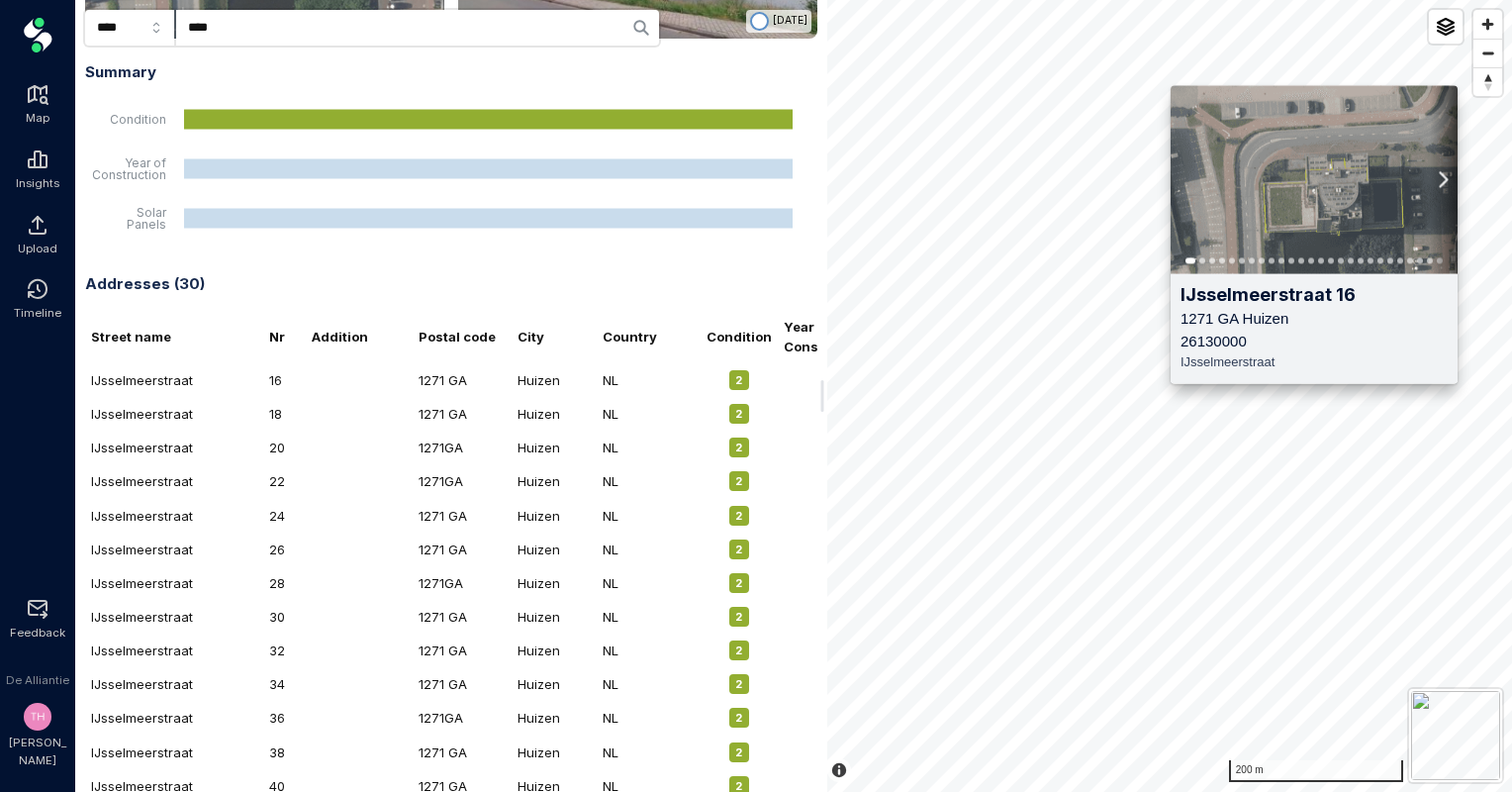 drag, startPoint x: 1375, startPoint y: 75, endPoint x: 1310, endPoint y: 376, distance: 307.93831 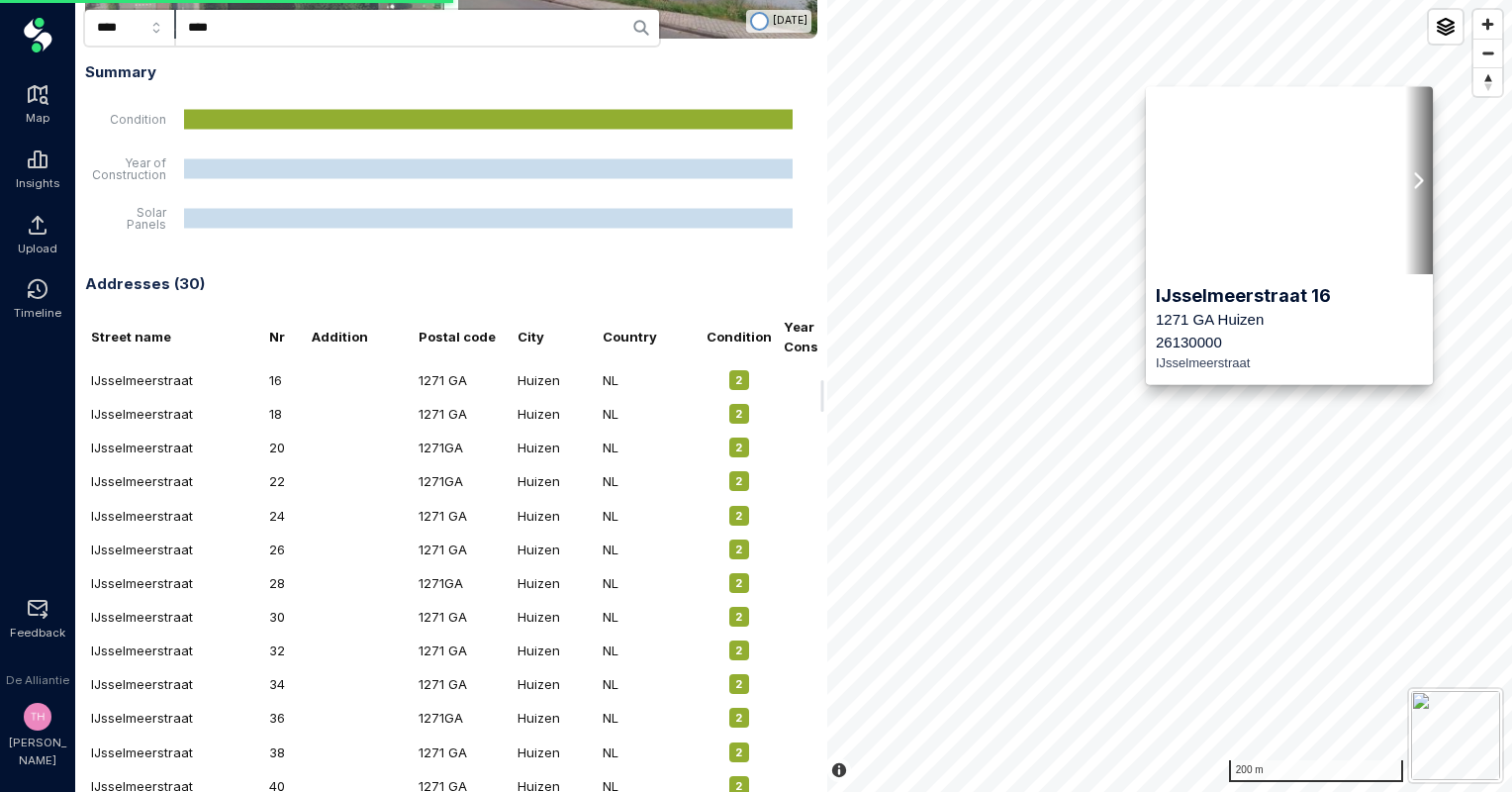 click on "[STREET_ADDRESS]" at bounding box center [1289, 329] 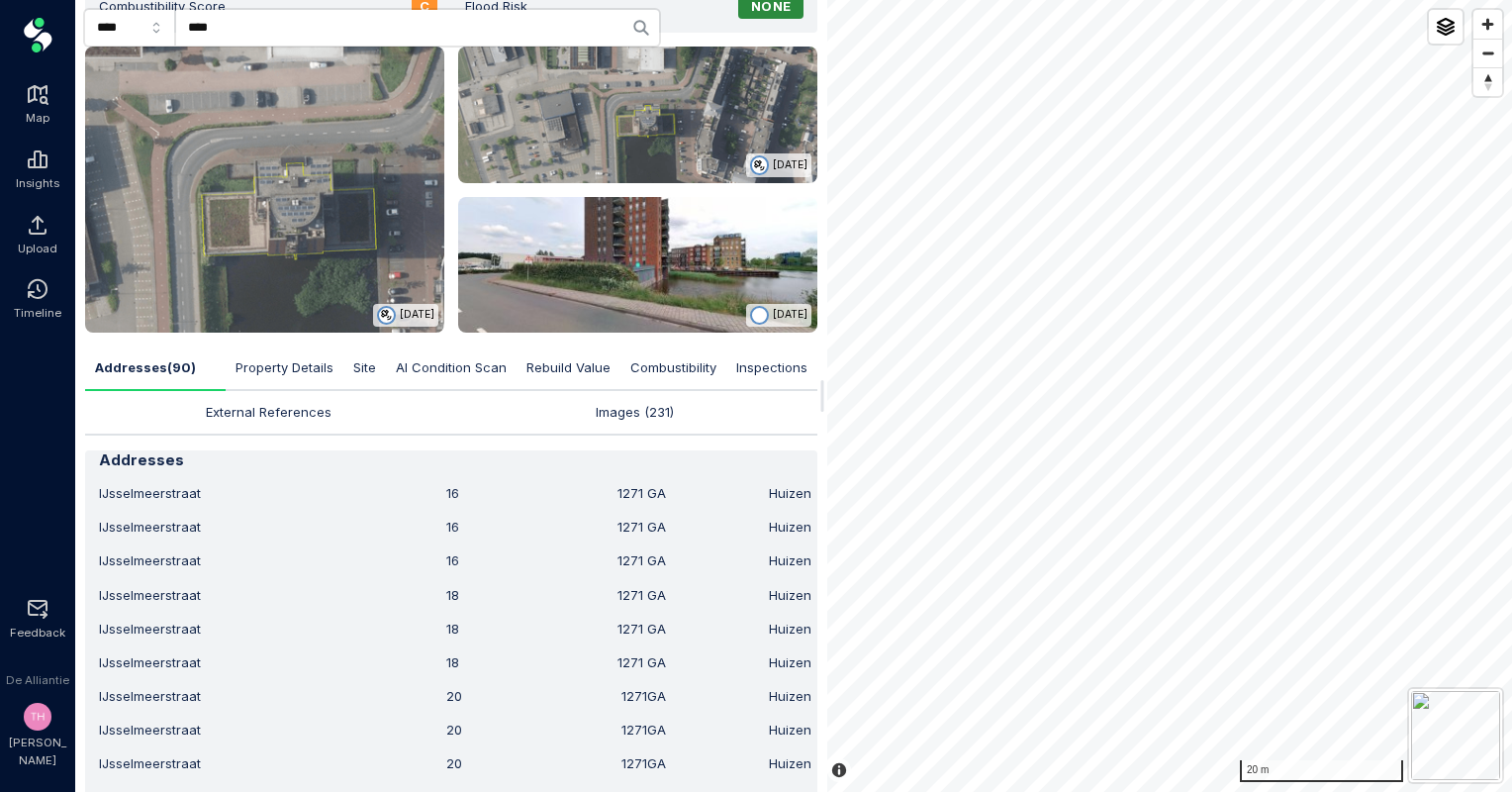 scroll, scrollTop: 169, scrollLeft: 0, axis: vertical 